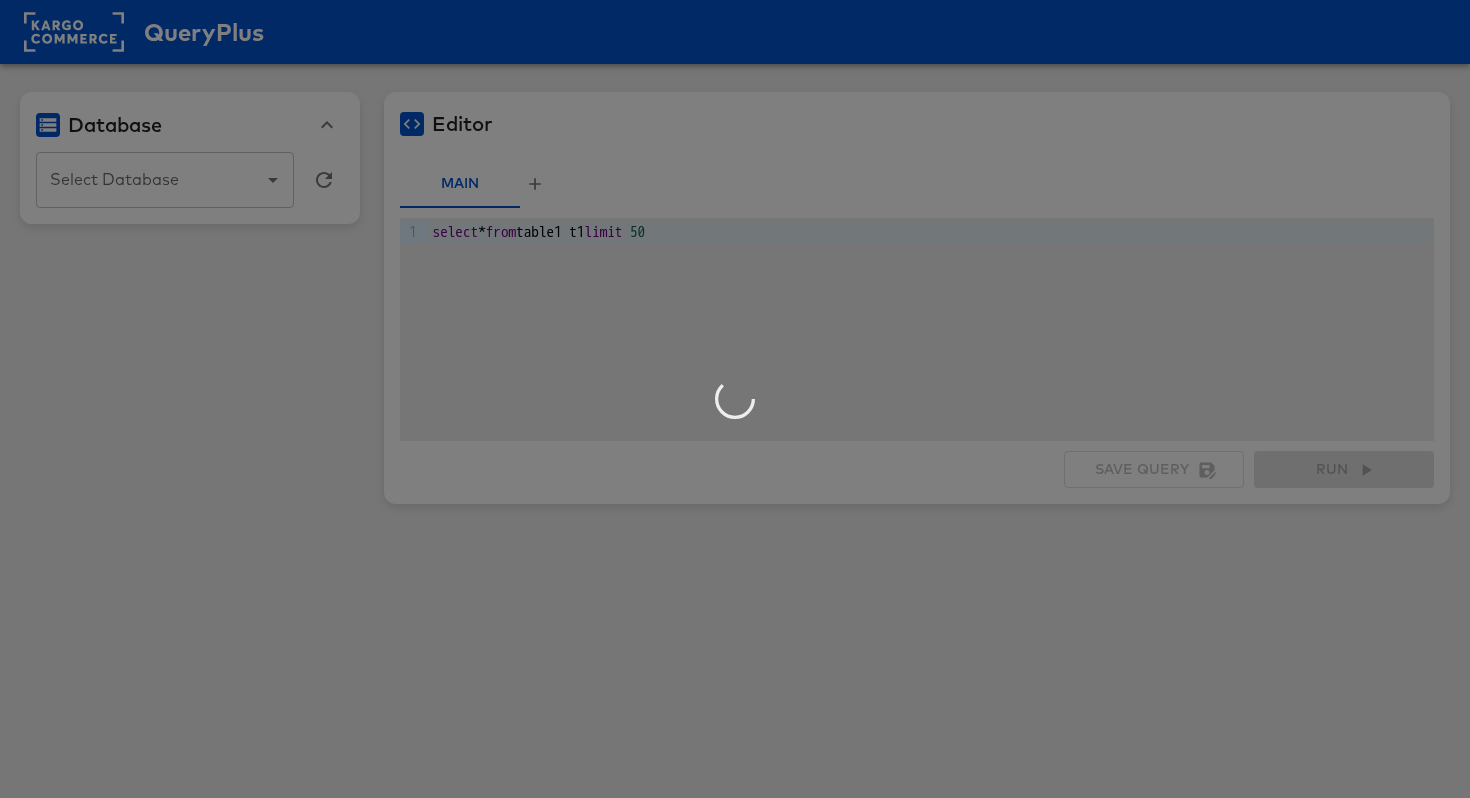 scroll, scrollTop: 0, scrollLeft: 0, axis: both 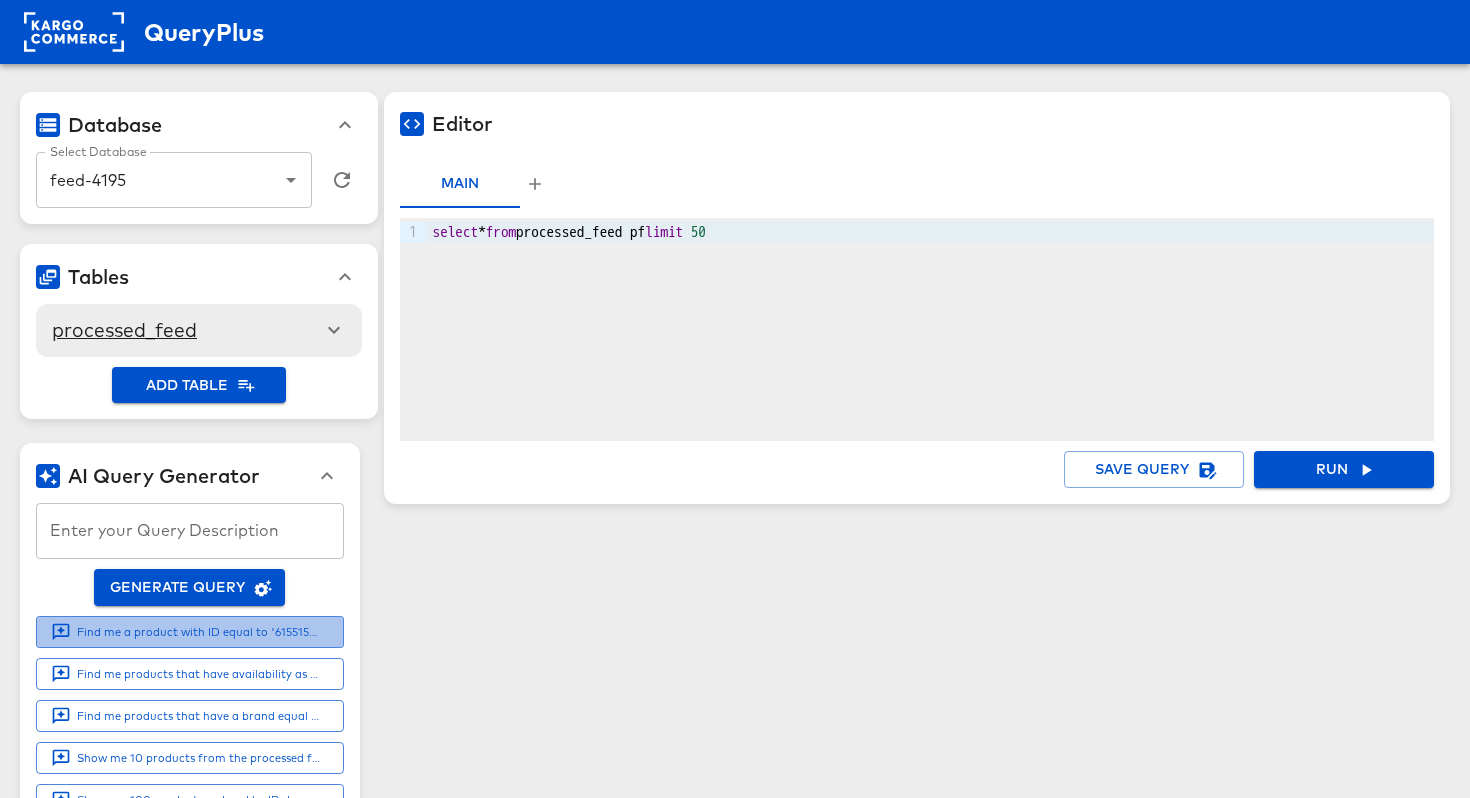 click on "Find me a product with ID equal to '61551511'" at bounding box center [199, 632] 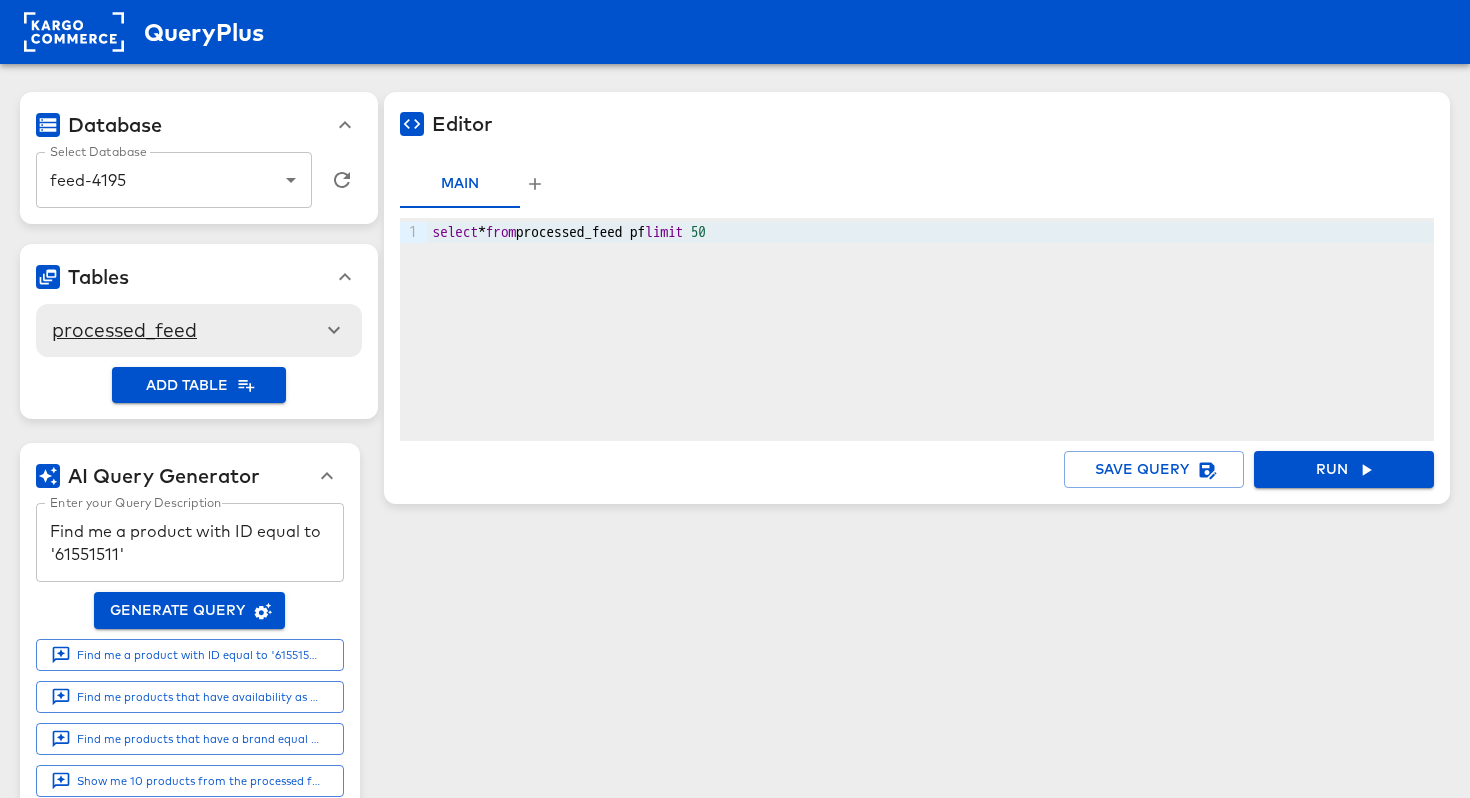 click on "Find me a product with ID equal to '61551511'" at bounding box center (190, 543) 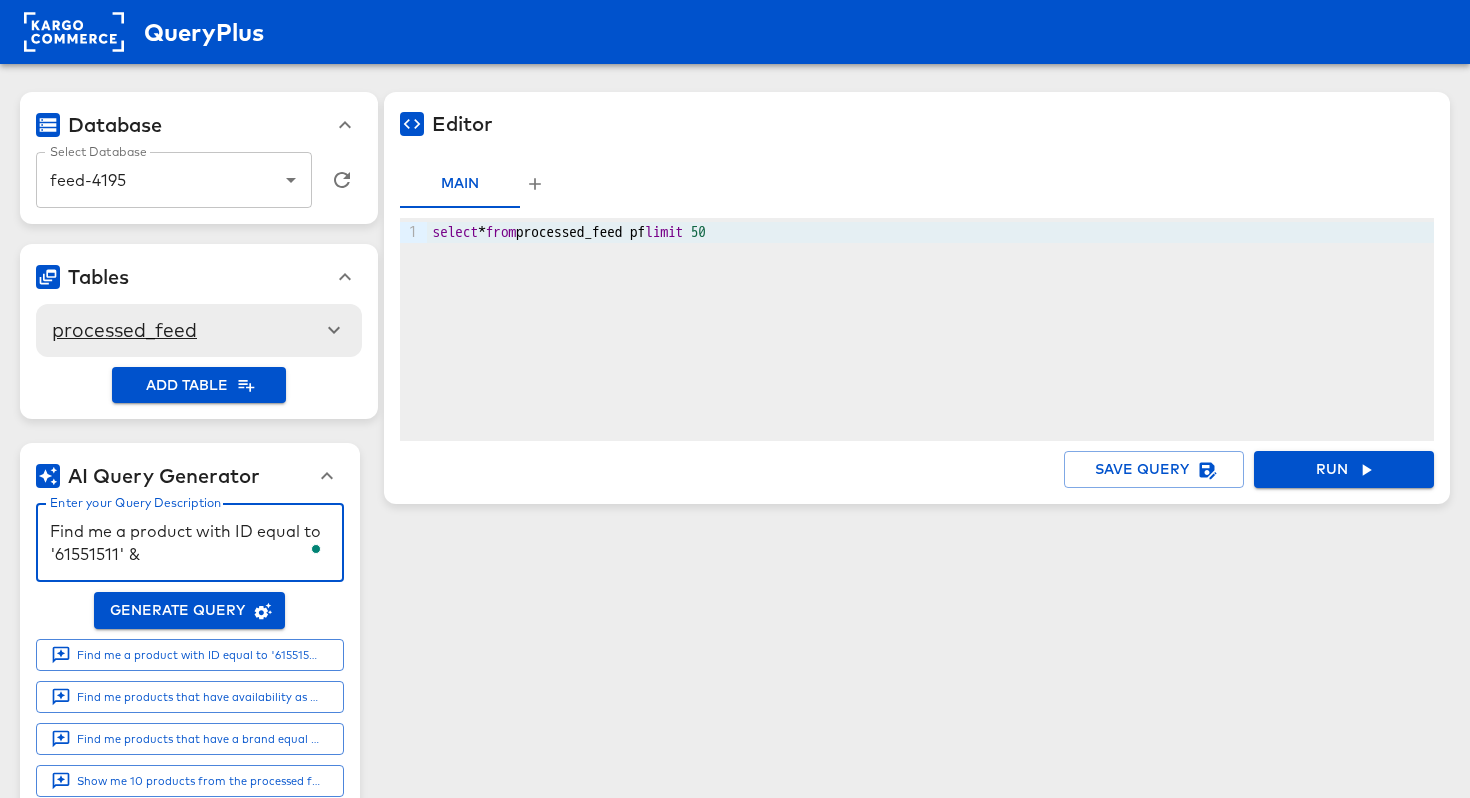 click on "Find me a product with ID equal to '61551511' &" at bounding box center [190, 543] 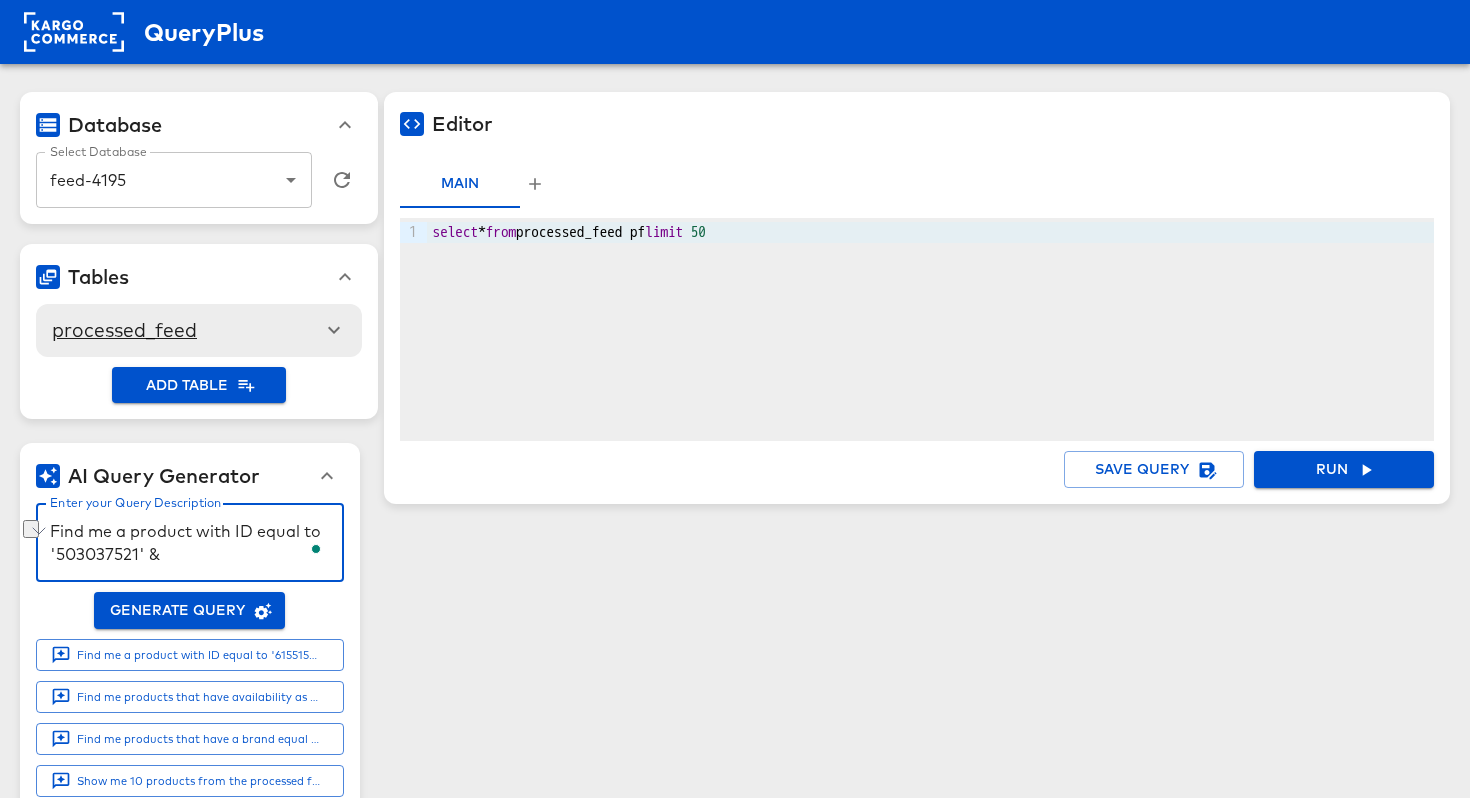 drag, startPoint x: 149, startPoint y: 557, endPoint x: 48, endPoint y: 554, distance: 101.04455 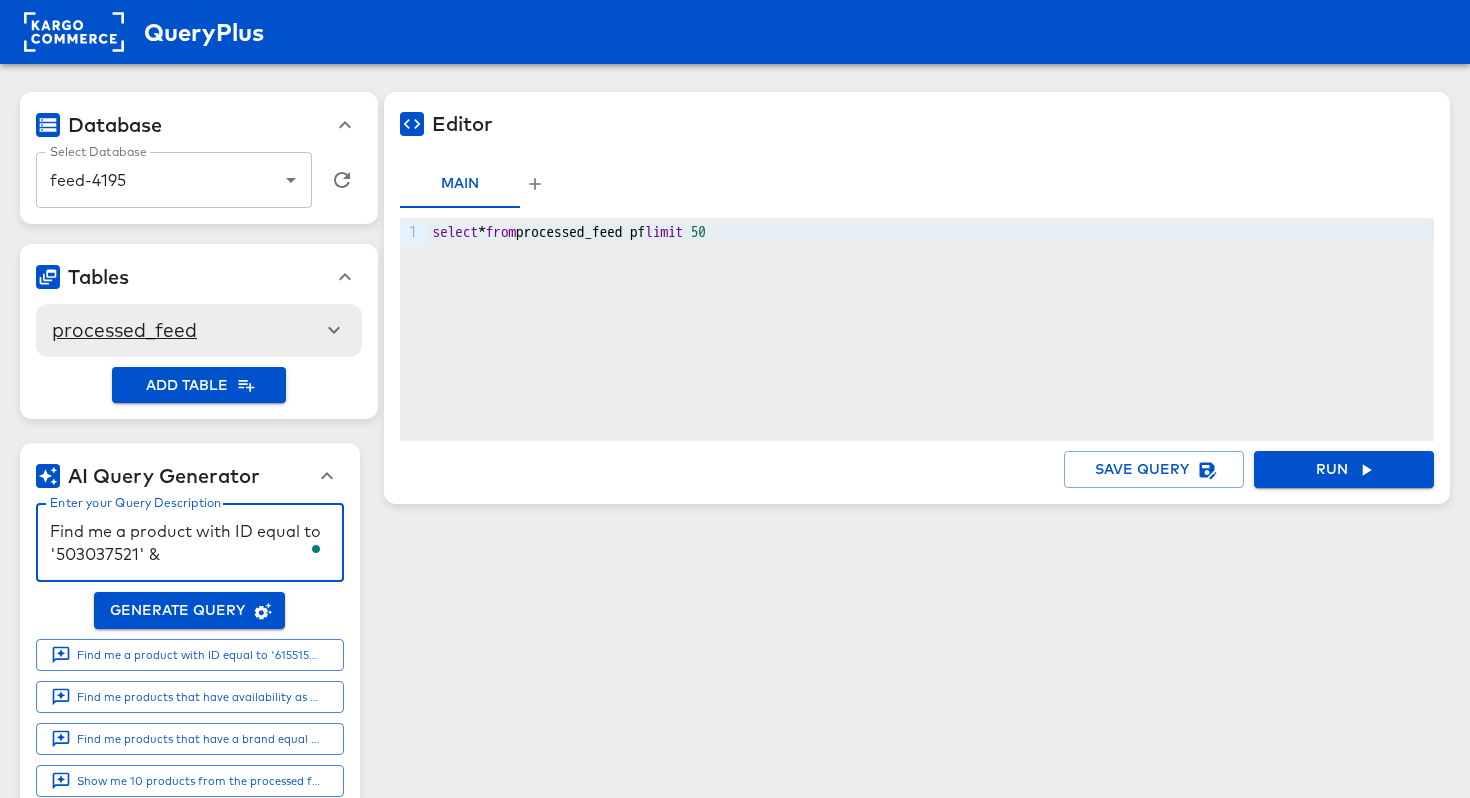 paste on "'503037521' &" 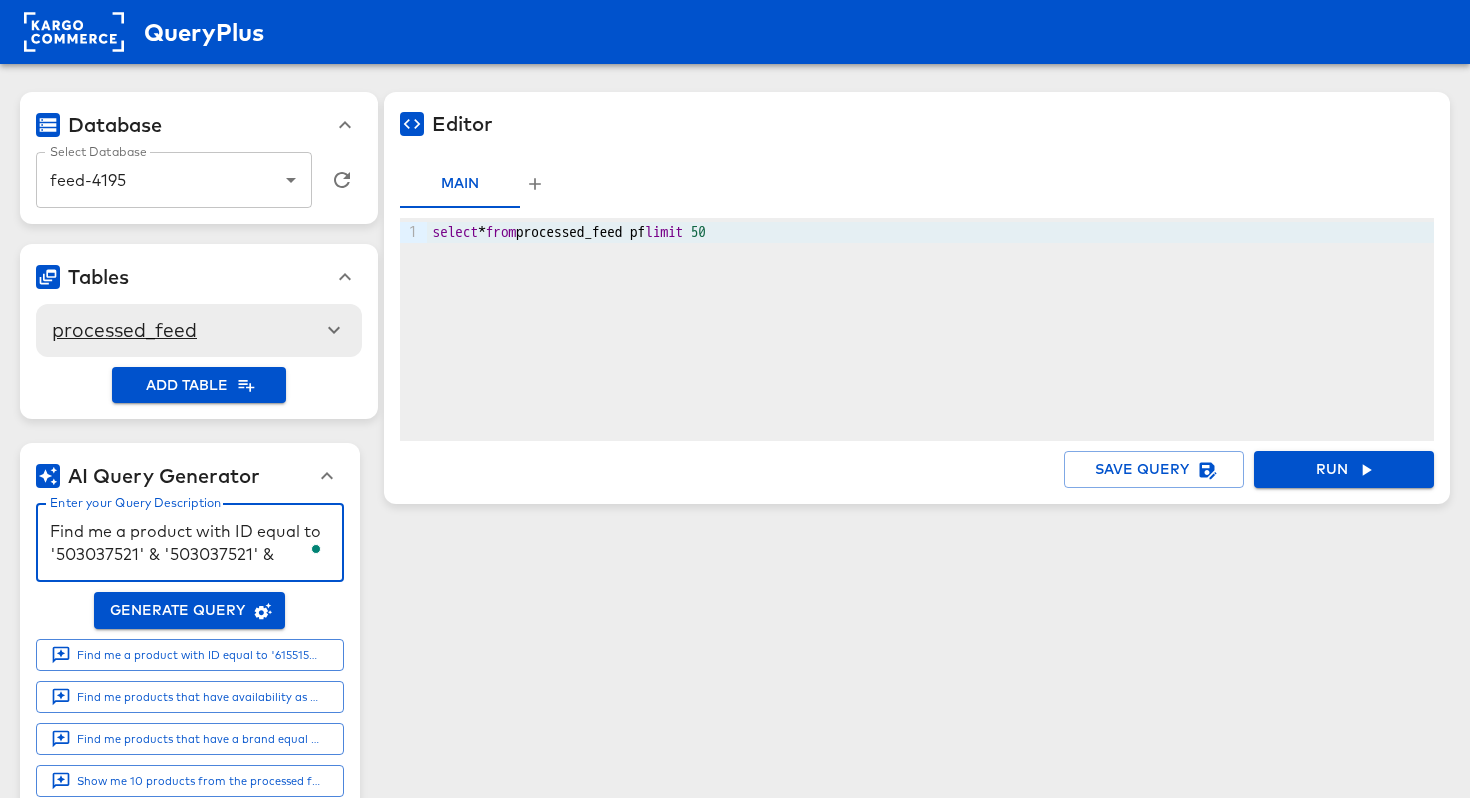 paste on "'503037521' &" 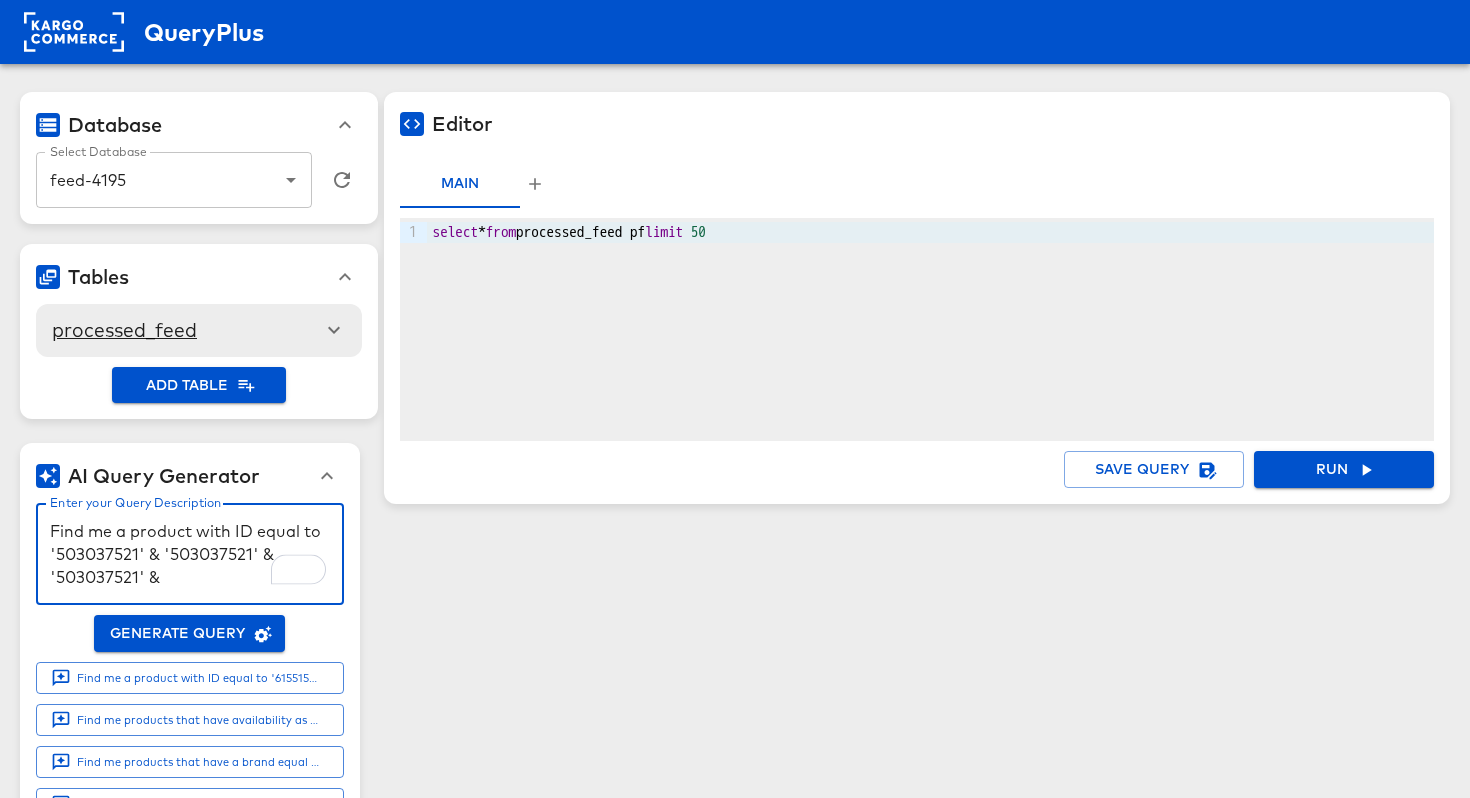paste on "'503037521' &" 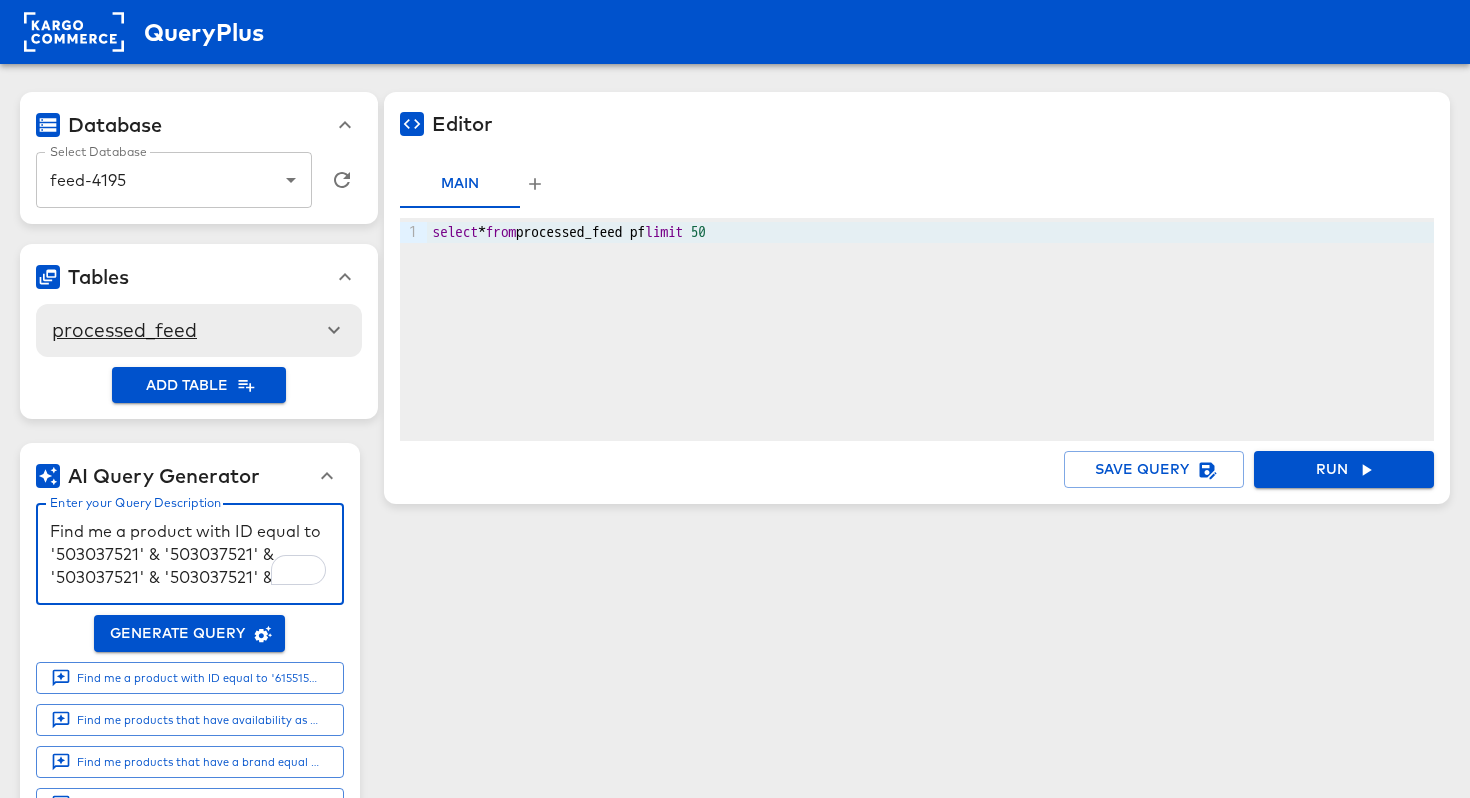 click on "Find me a product with ID equal to '503037521' & '503037521' & '503037521' & '503037521' &" at bounding box center [190, 554] 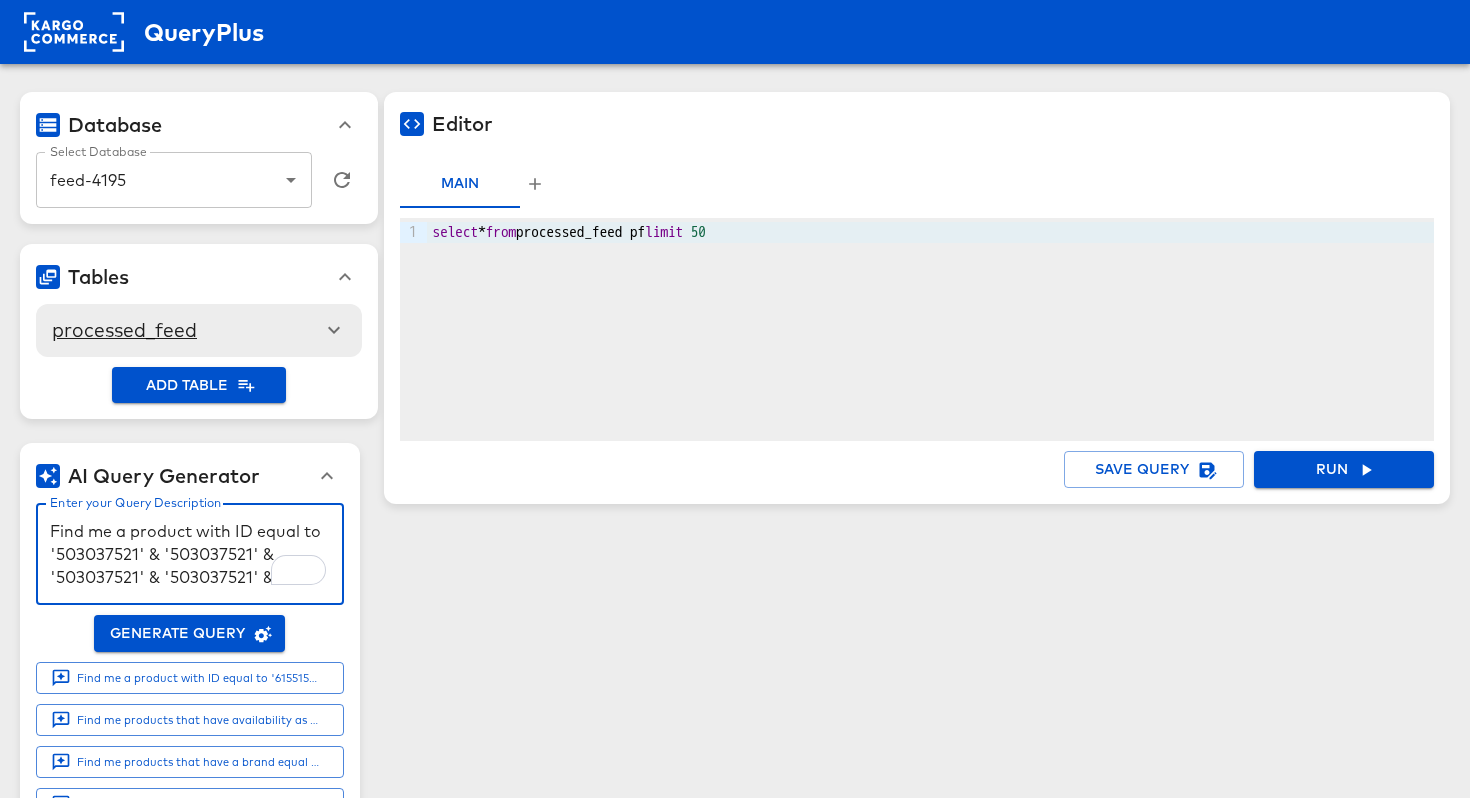 paste on "444034916" 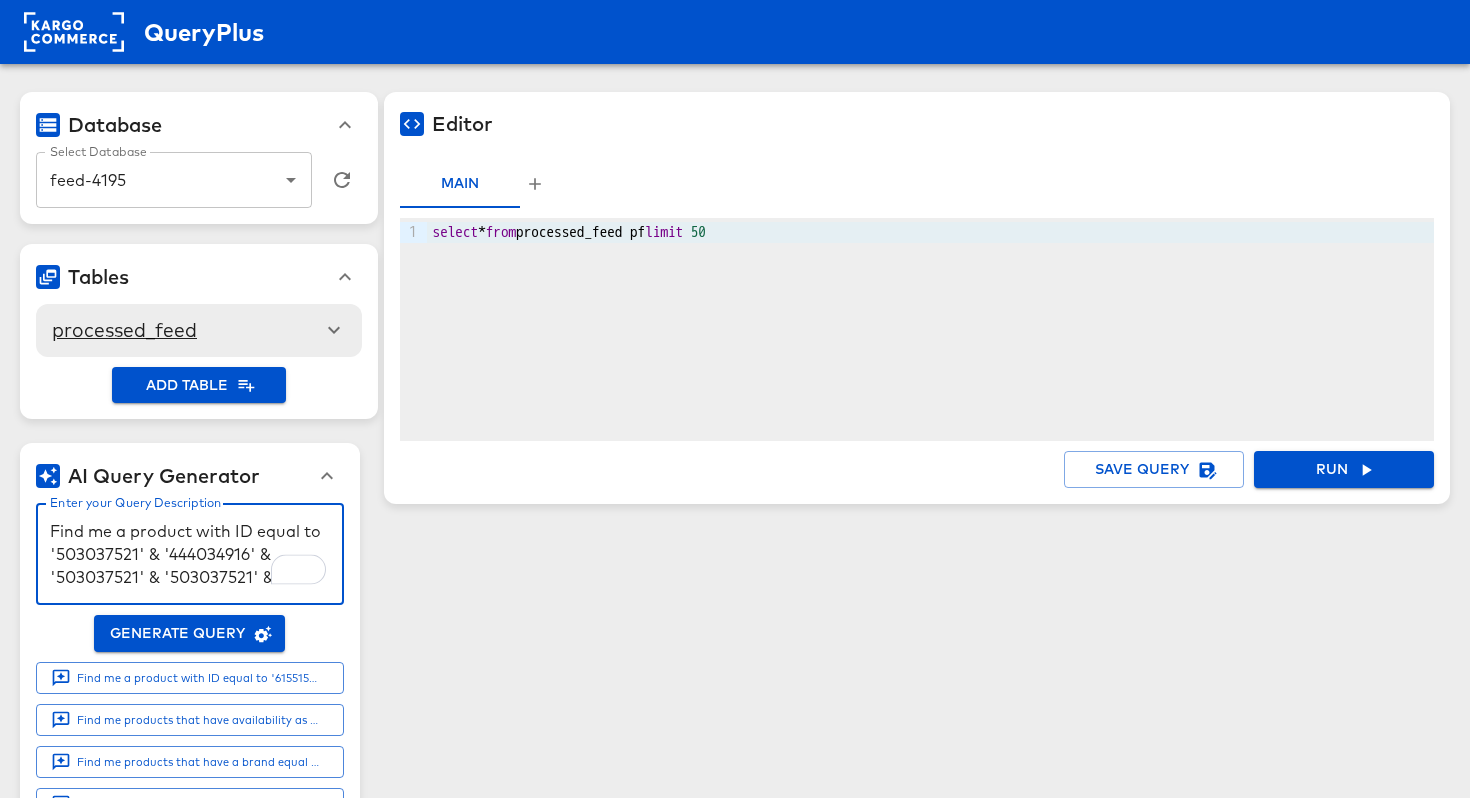 click on "Find me a product with ID equal to '503037521' & '444034916' & '503037521' & '503037521' &" at bounding box center [190, 554] 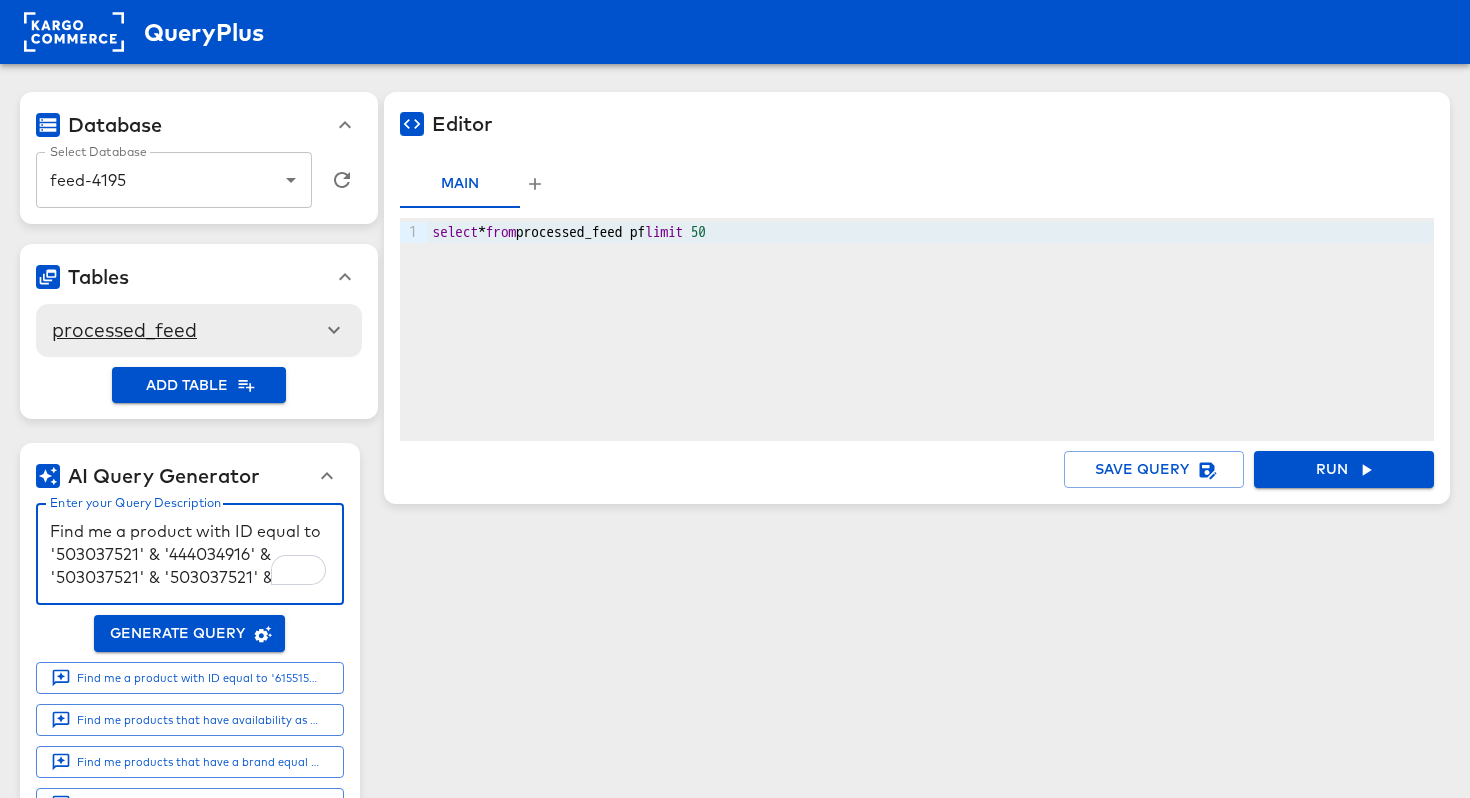 paste on "401385150" 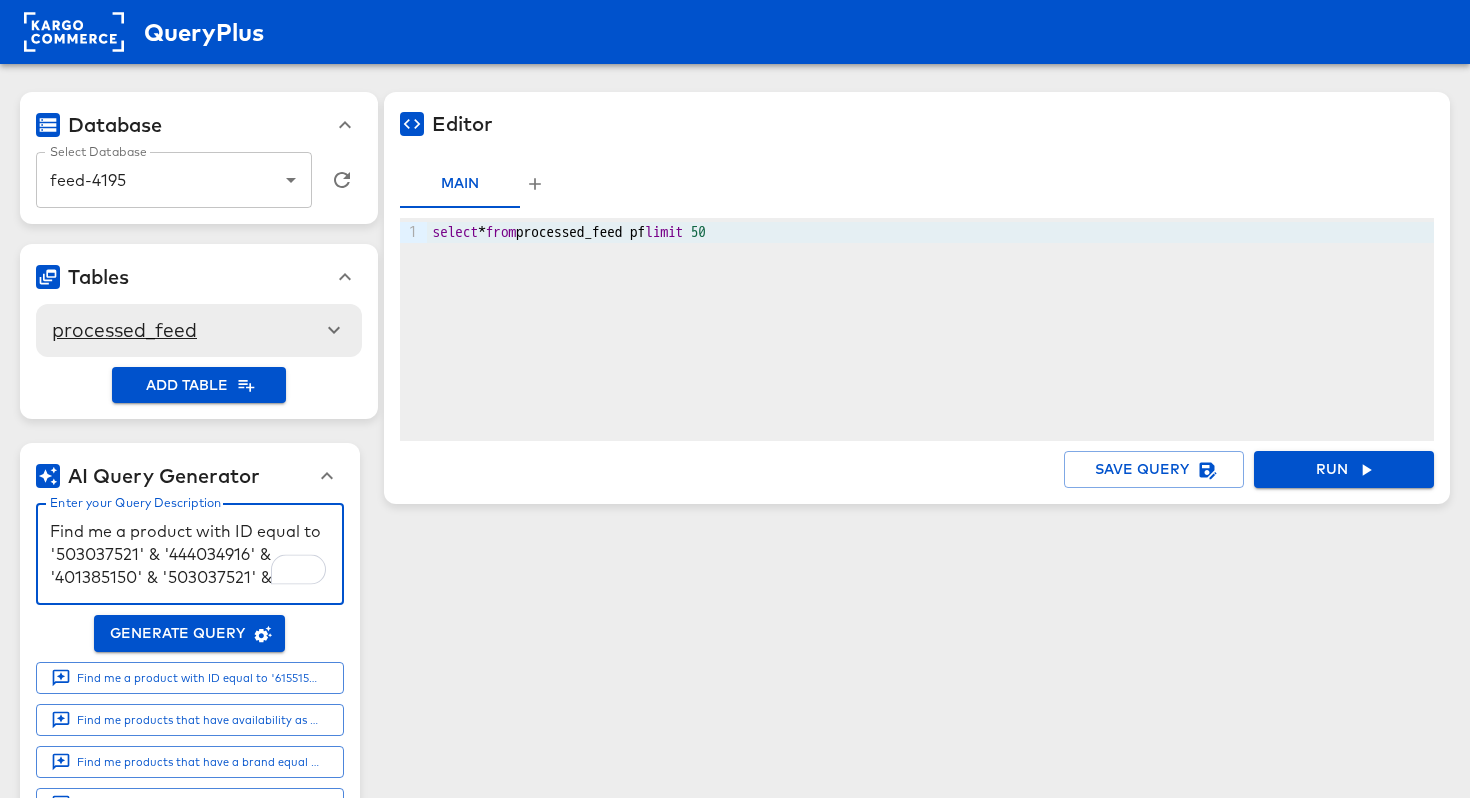click on "Find me a product with ID equal to '503037521' & '444034916' & '401385150' & '503037521' &" at bounding box center (190, 554) 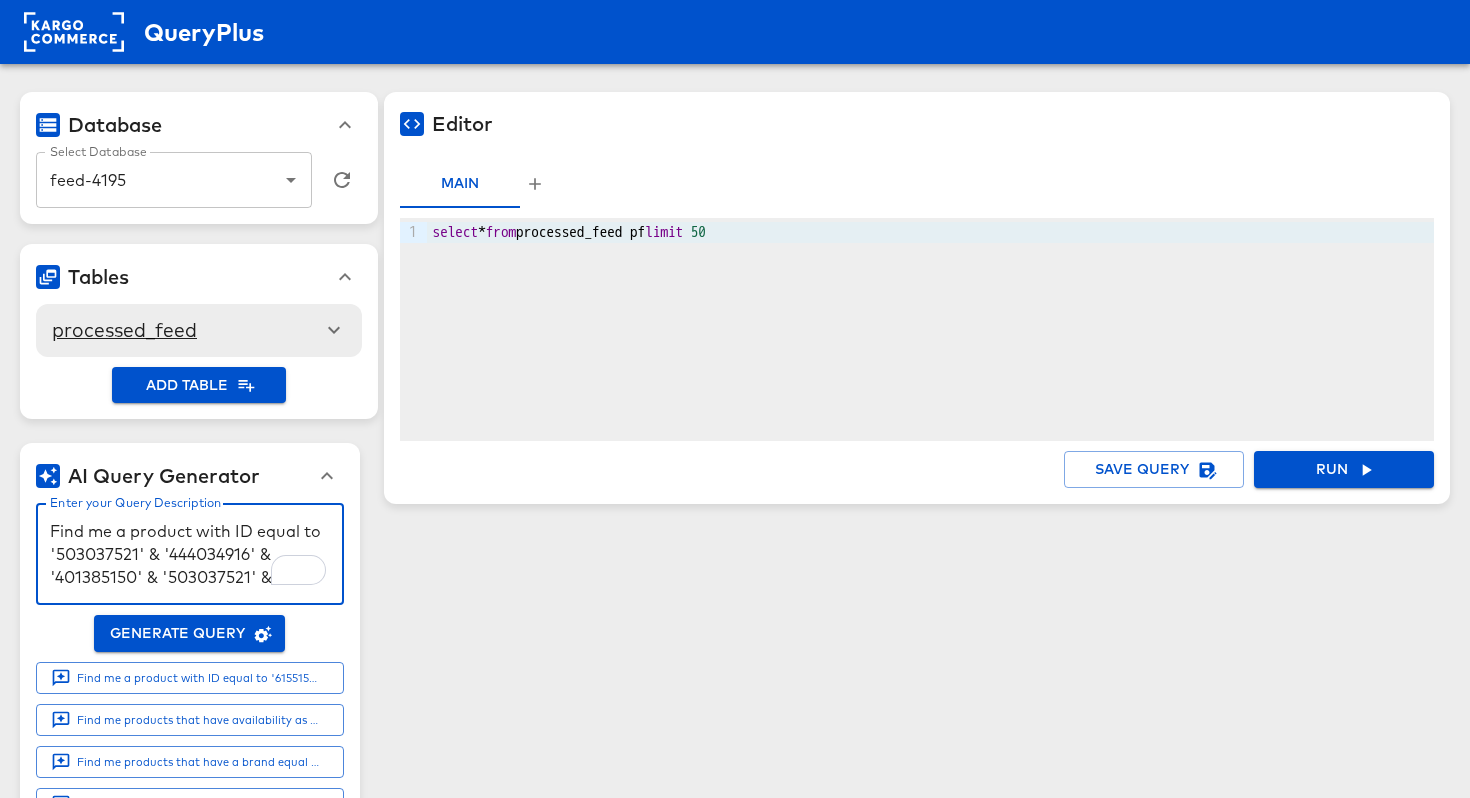 paste on "474901125" 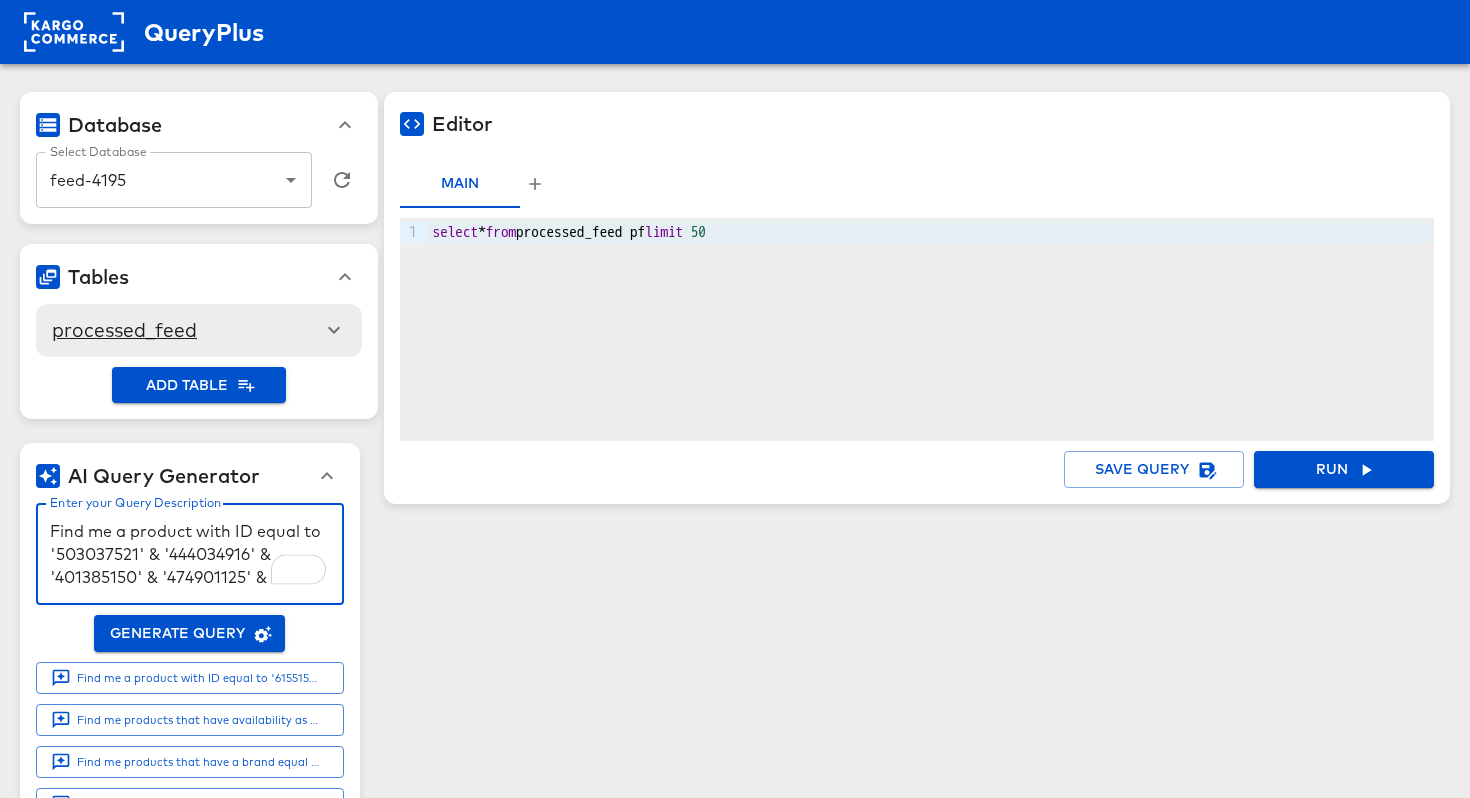 click on "Find me a product with ID equal to '503037521' & '444034916' & '401385150' & '474901125' &" at bounding box center [190, 554] 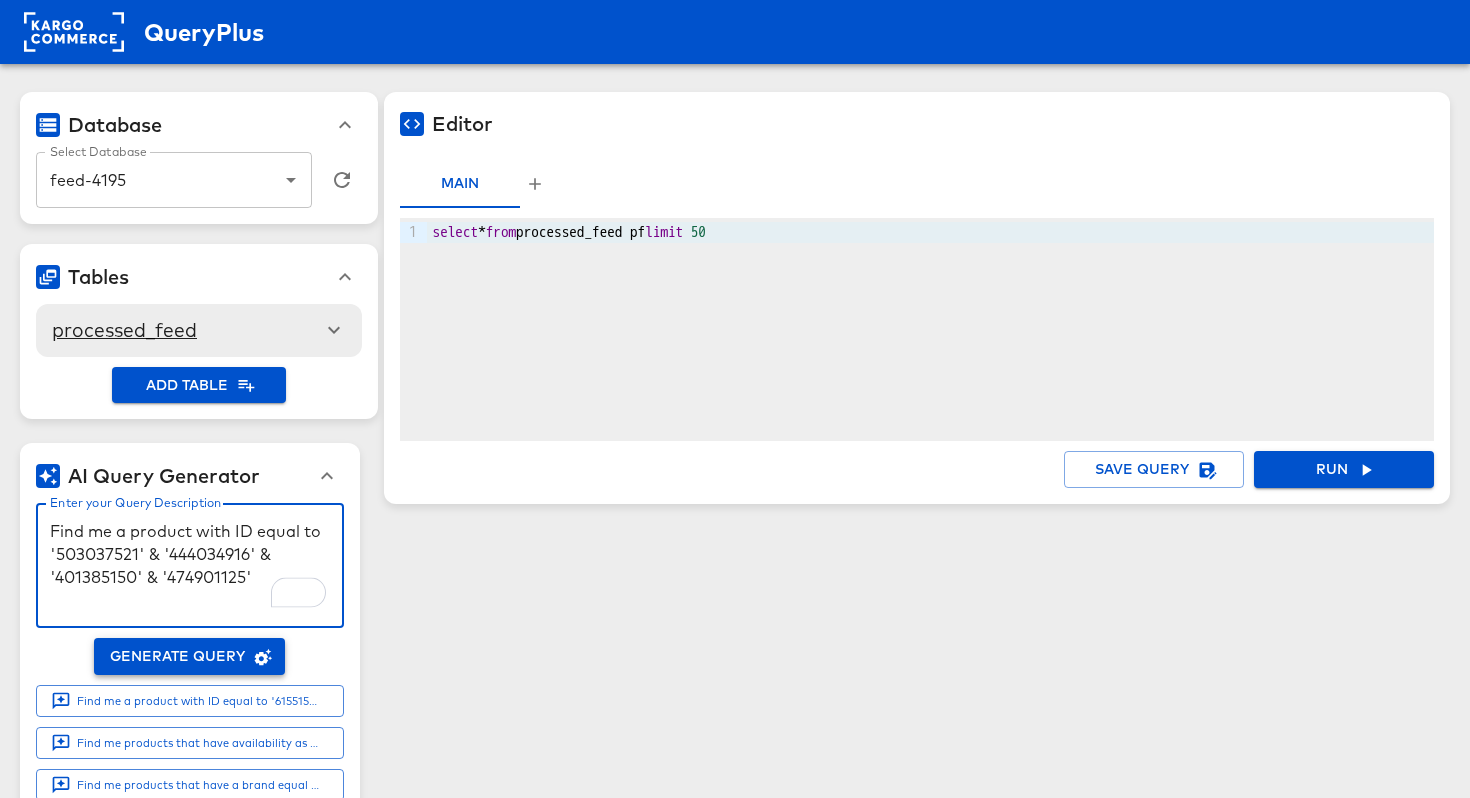 type on "Find me a product with ID equal to '503037521' & '444034916' & '401385150' & '474901125'" 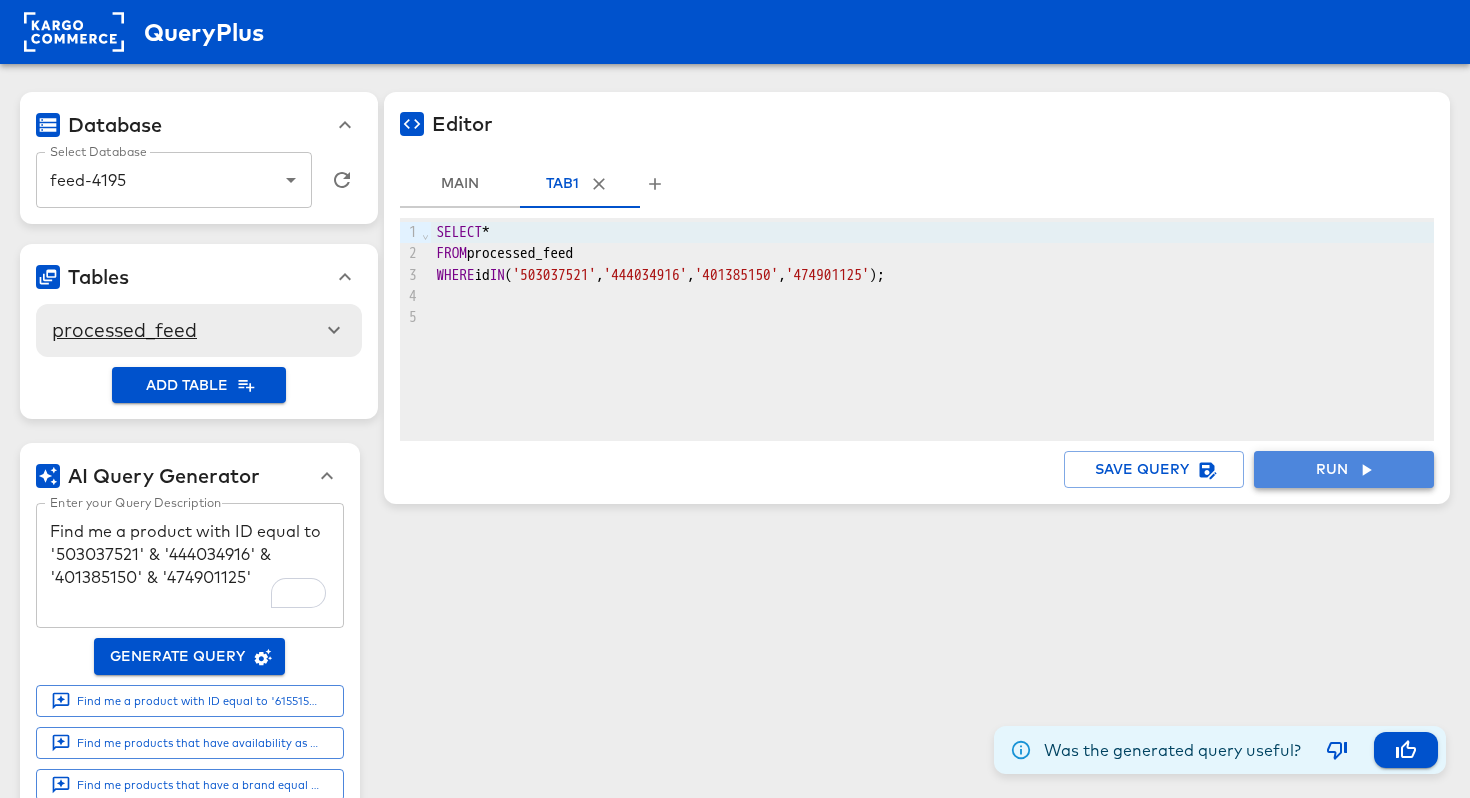 click on "Run" at bounding box center (1344, 469) 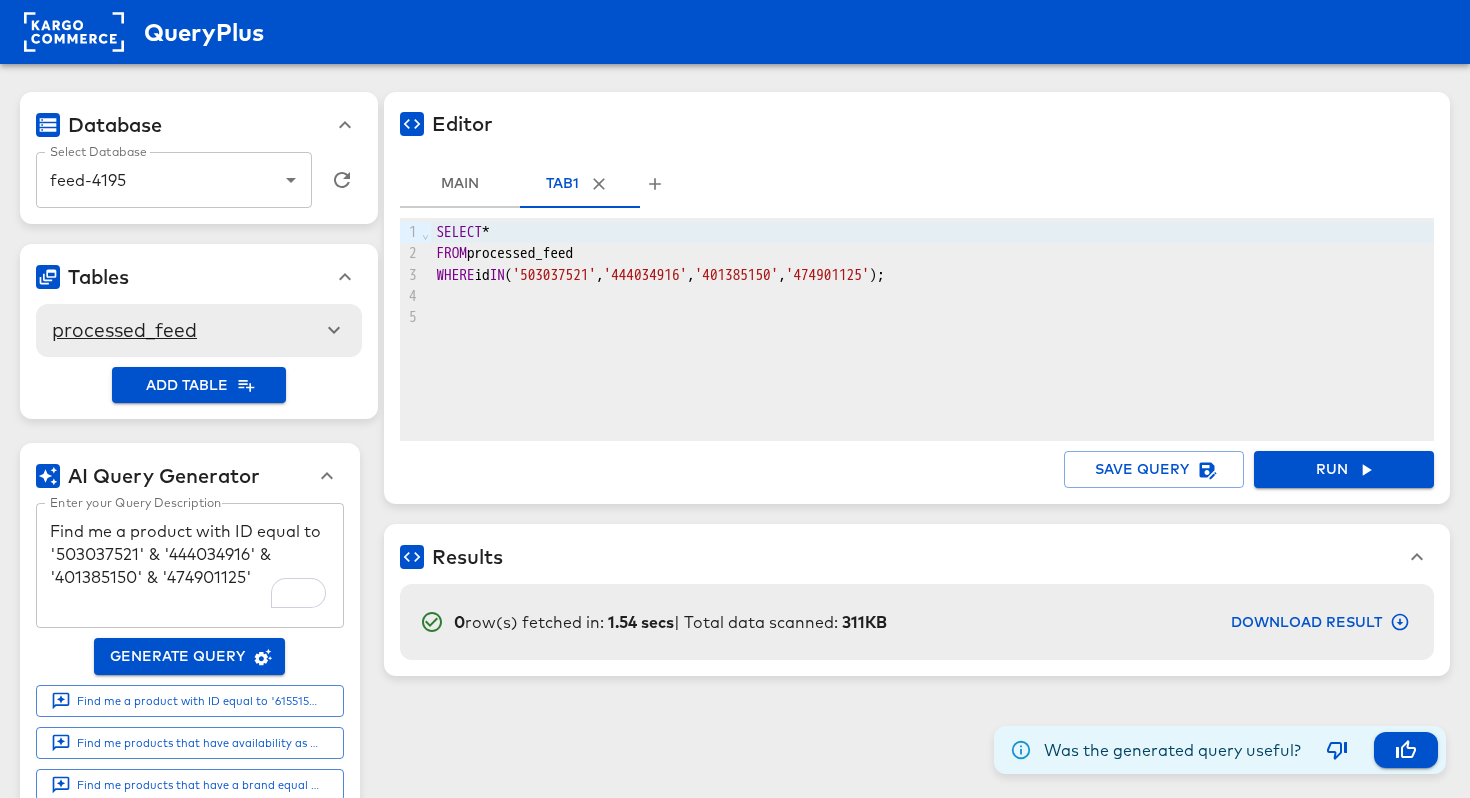 type 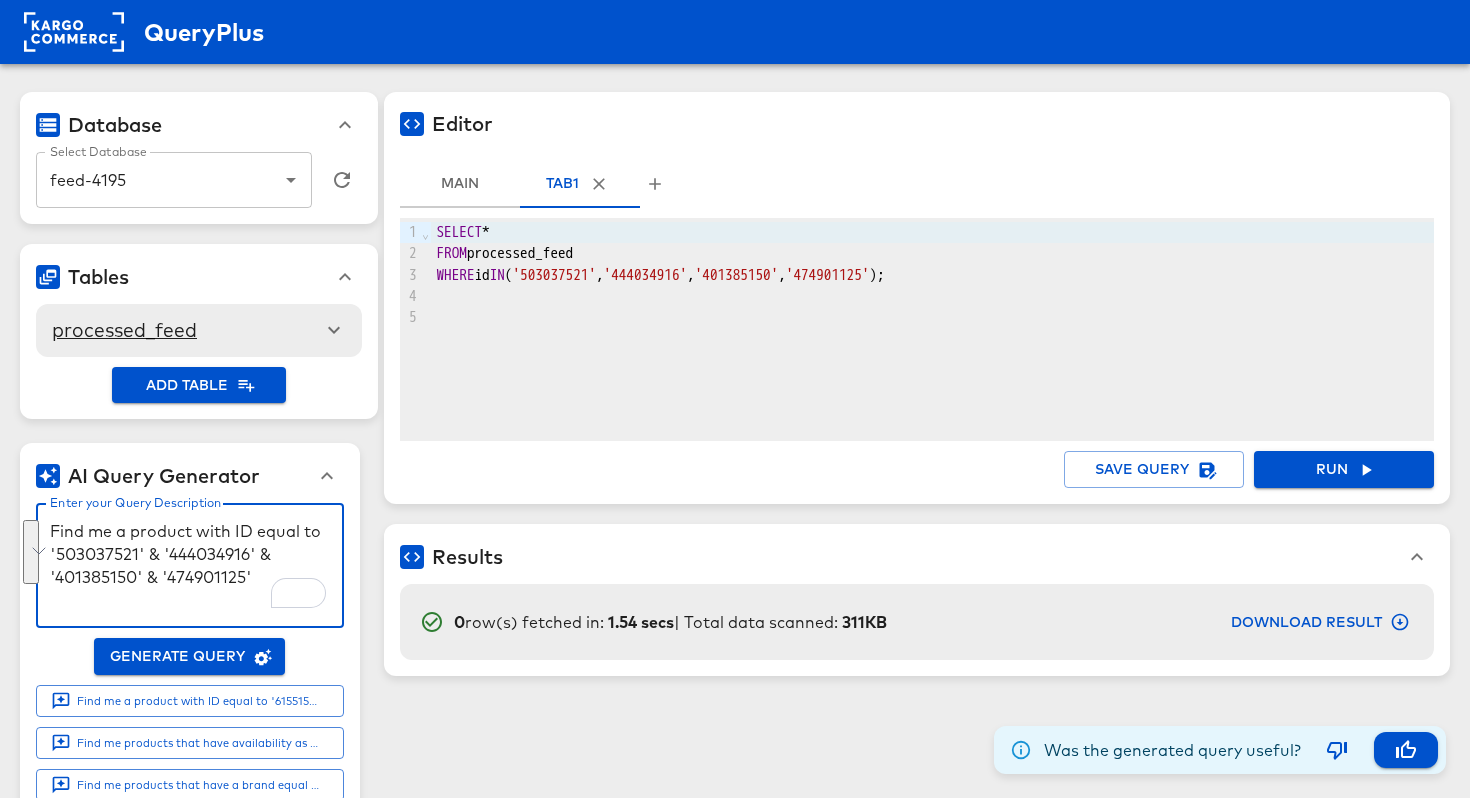 drag, startPoint x: 248, startPoint y: 579, endPoint x: 114, endPoint y: 533, distance: 141.67569 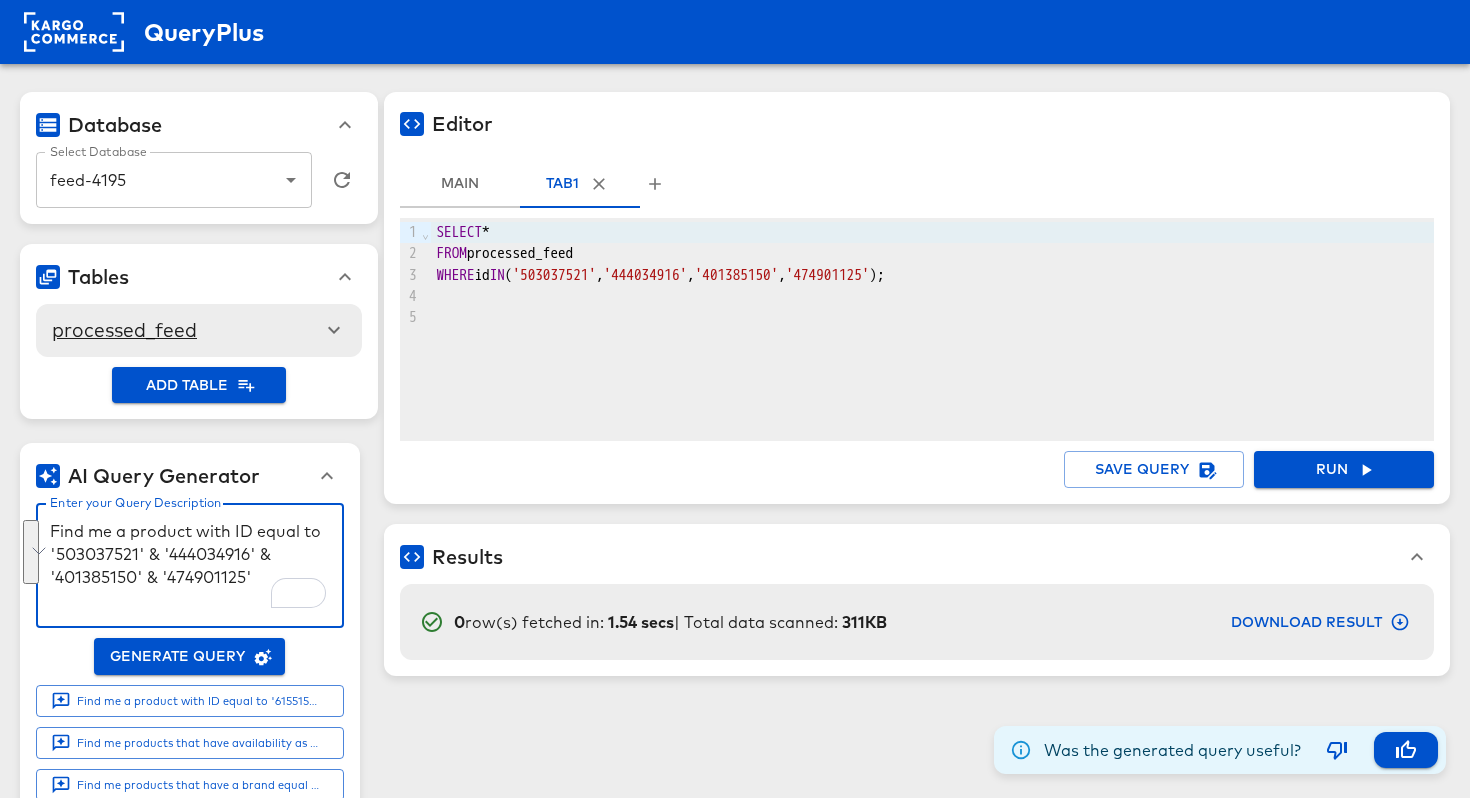 click on "Find me a product with ID equal to '503037521' & '444034916' & '401385150' & '474901125'" at bounding box center (190, 566) 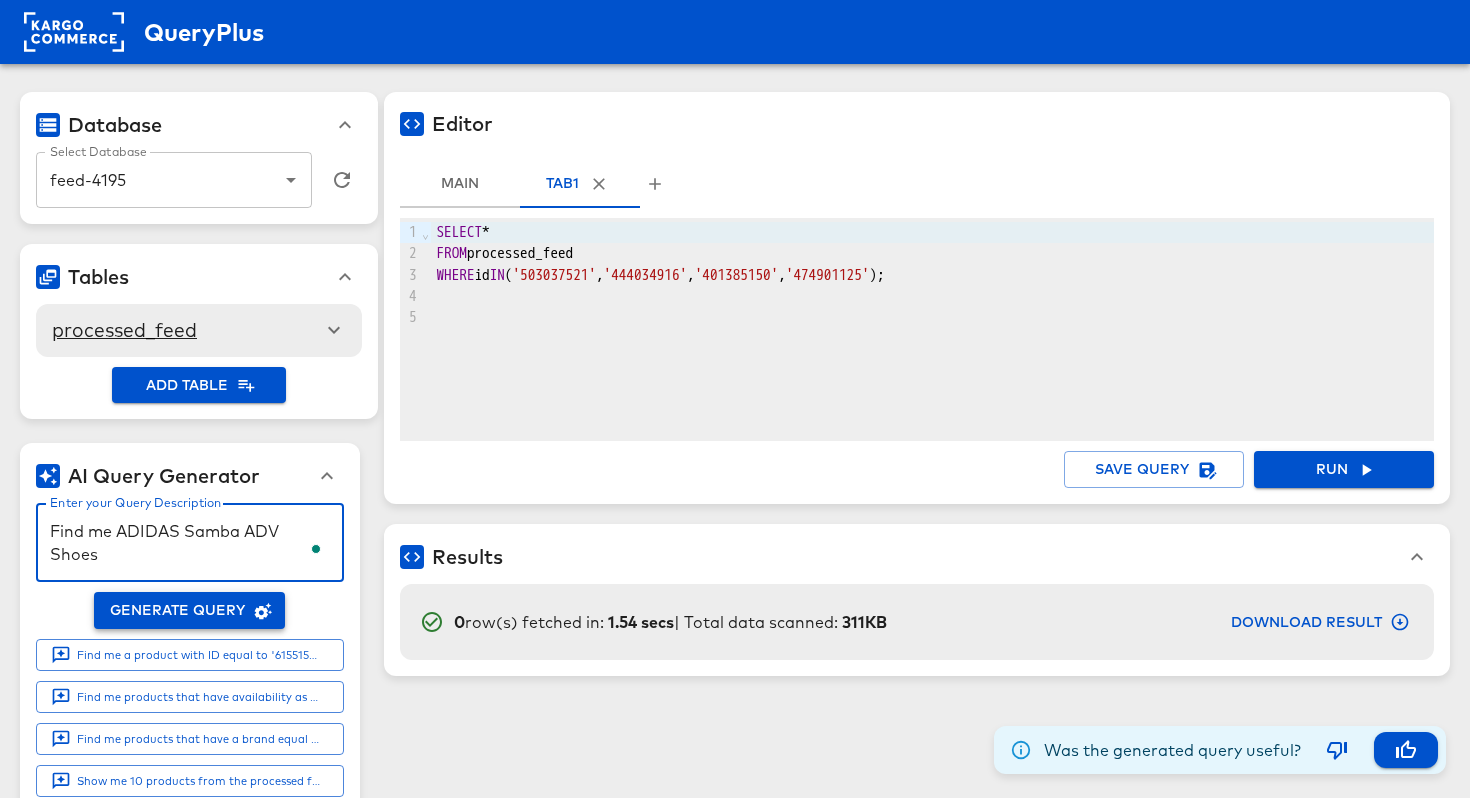 type on "Find me ADIDAS Samba ADV Shoes" 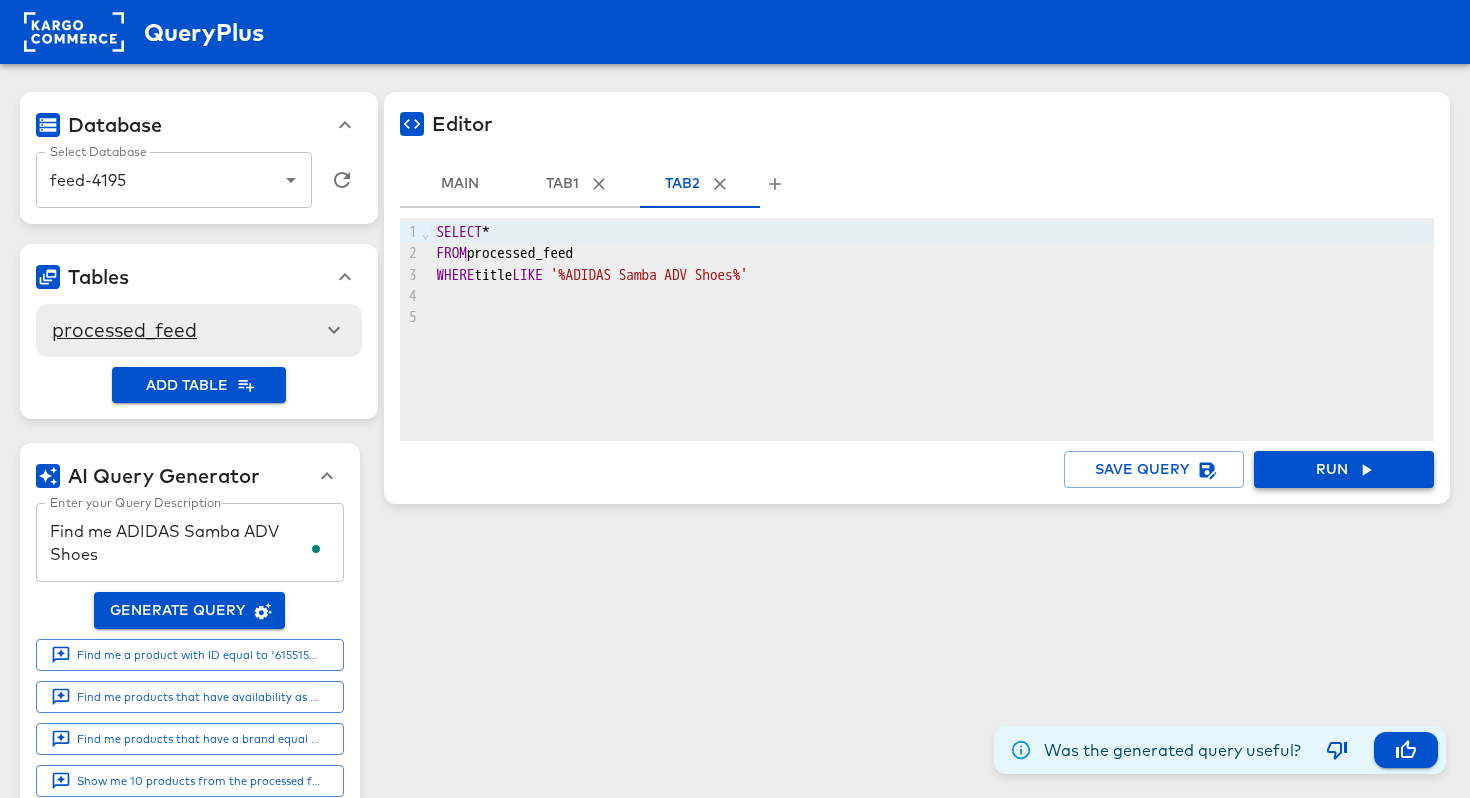click on "Run" at bounding box center (1344, 469) 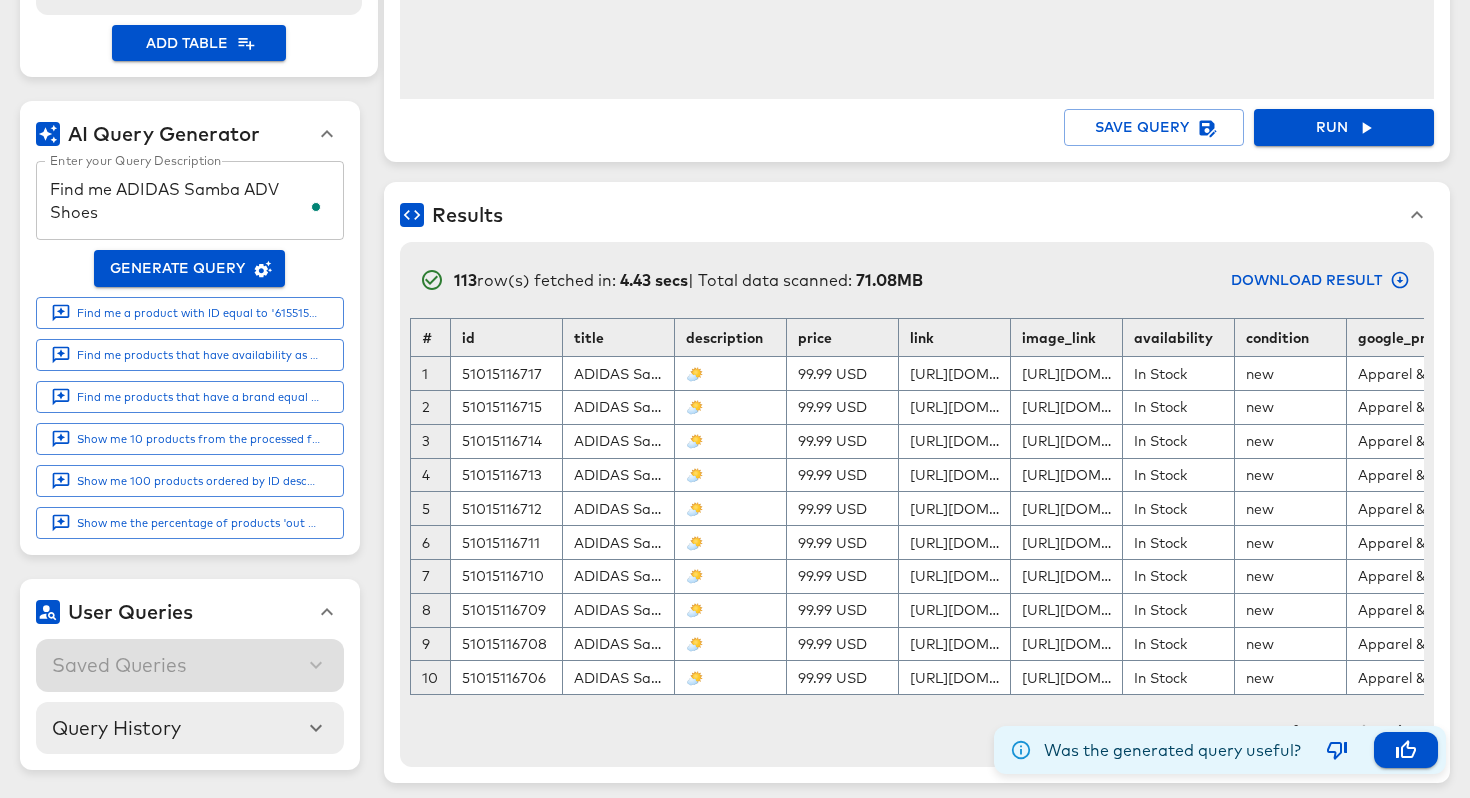 scroll, scrollTop: 347, scrollLeft: 0, axis: vertical 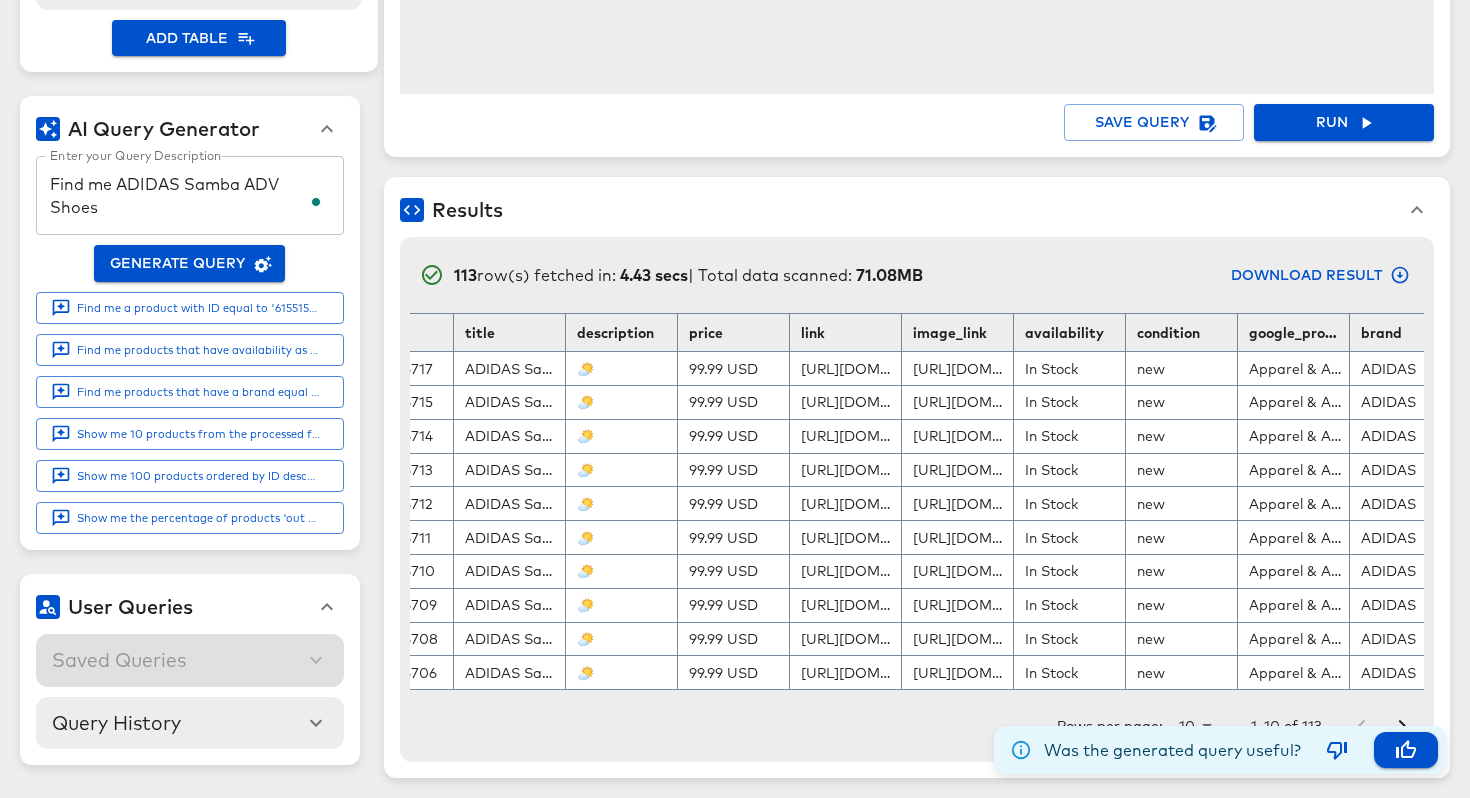 click on "https://www.tillys.com/product/adidas-samba-adv-shoes/510151167.html" at bounding box center (845, 369) 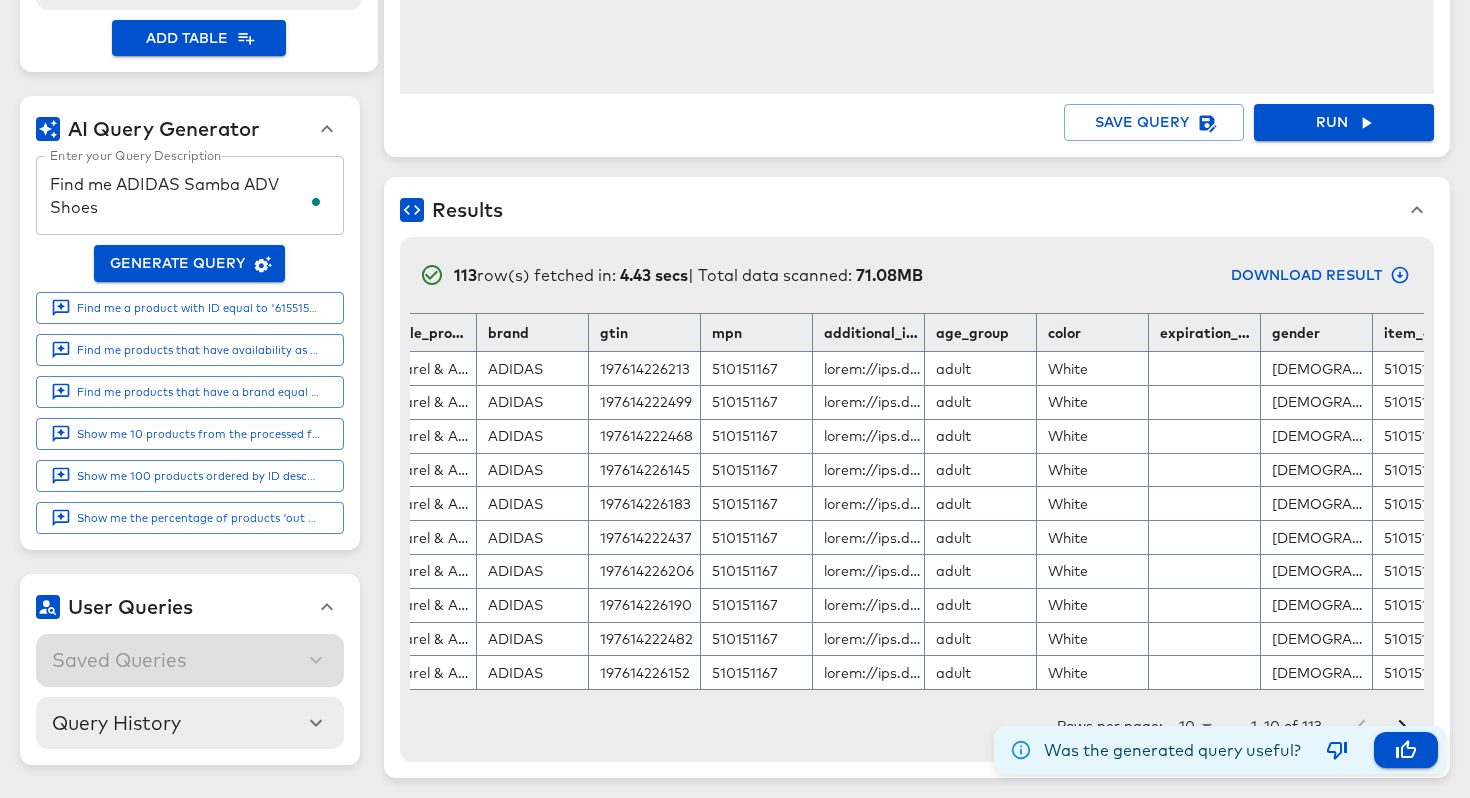 scroll, scrollTop: 0, scrollLeft: 1003, axis: horizontal 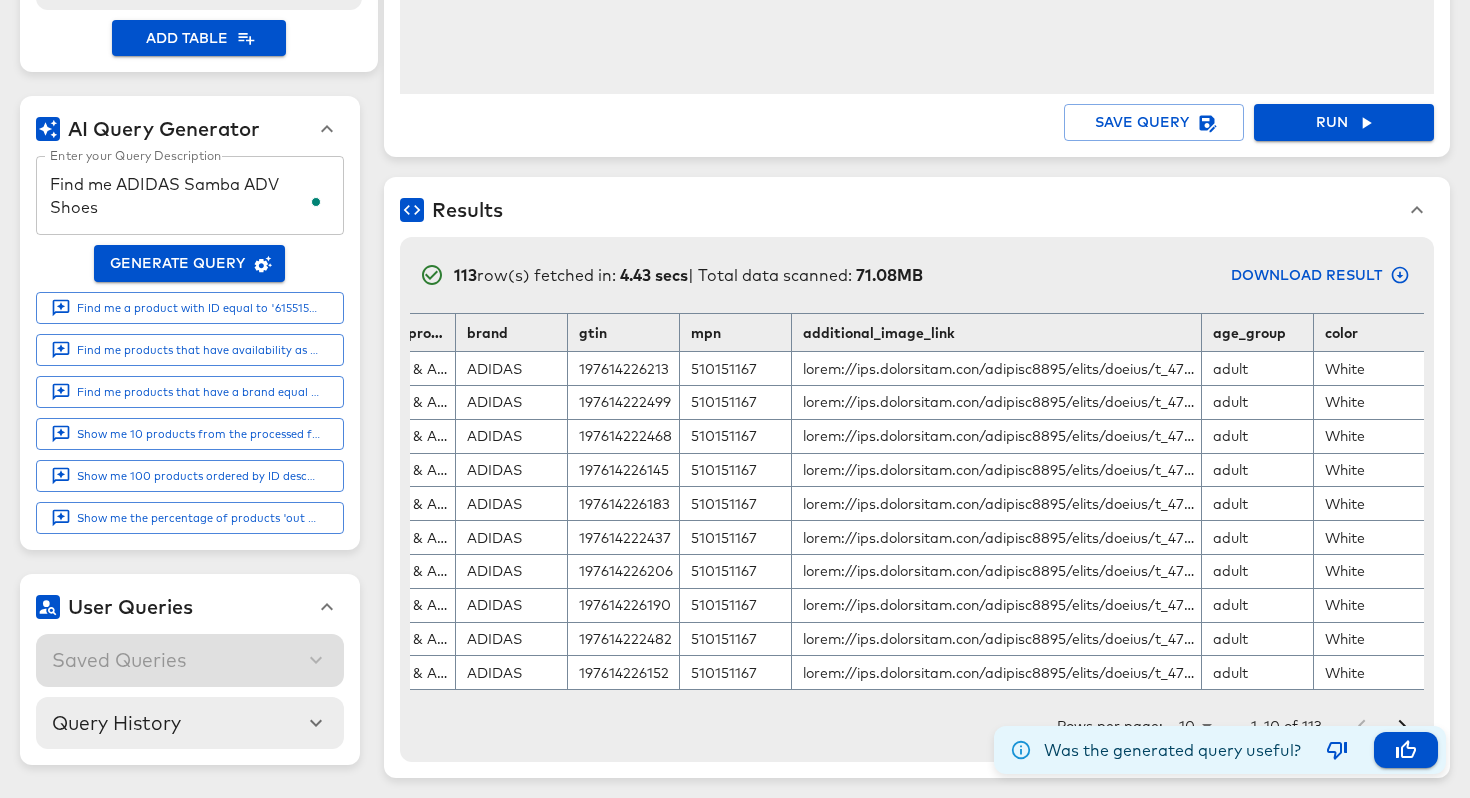drag, startPoint x: 901, startPoint y: 325, endPoint x: 1203, endPoint y: 341, distance: 302.42355 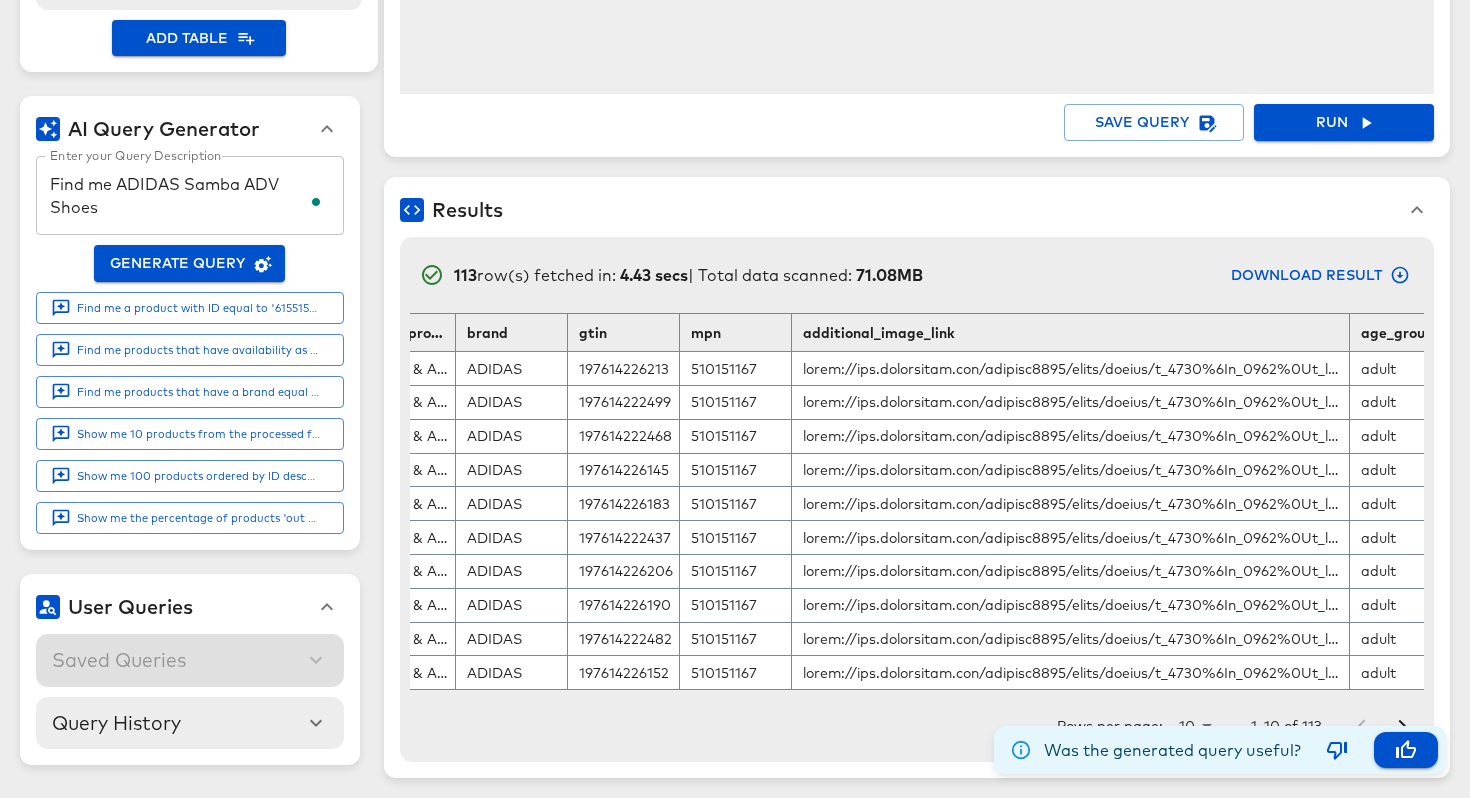 drag, startPoint x: 1201, startPoint y: 327, endPoint x: 1351, endPoint y: 336, distance: 150.26976 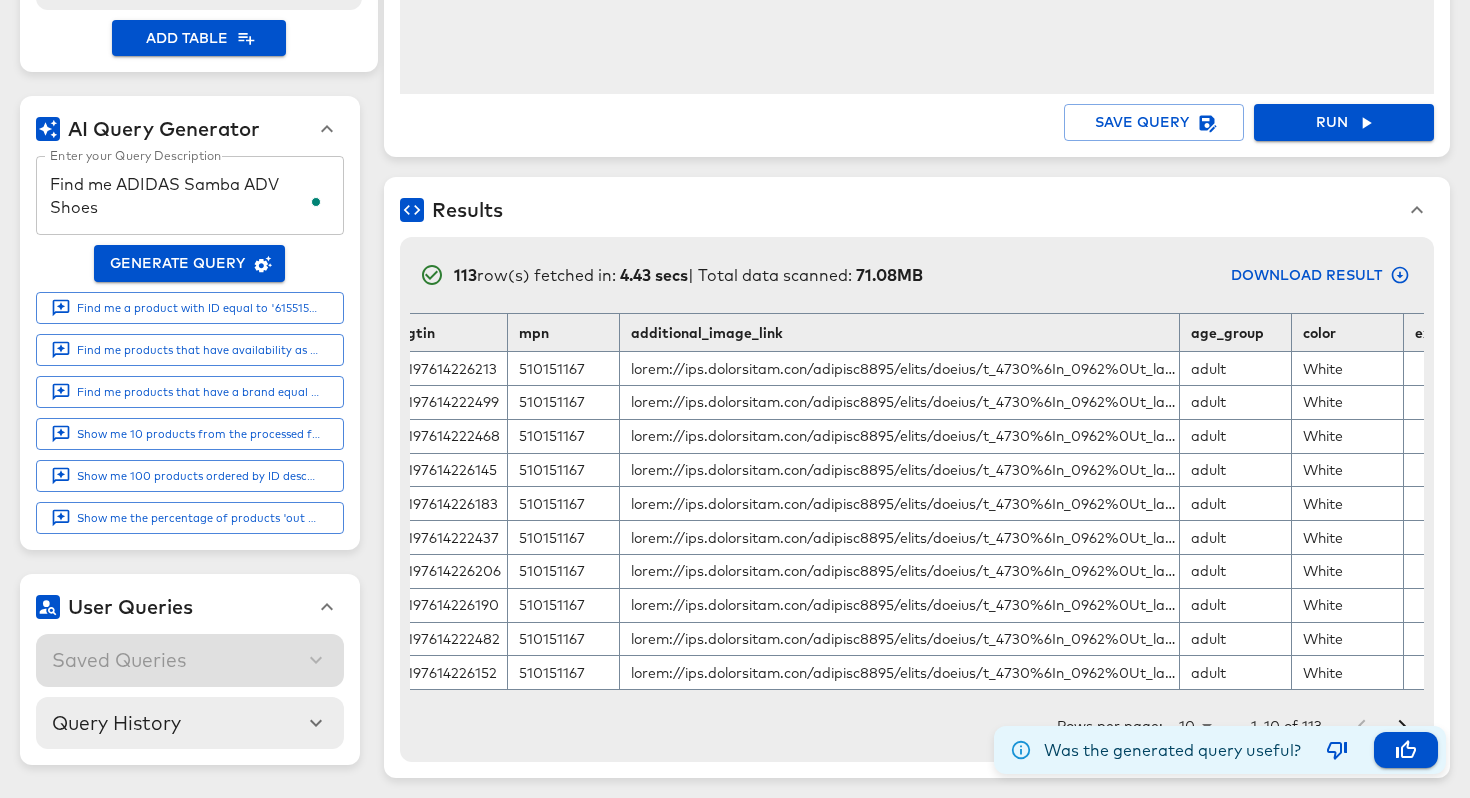 scroll, scrollTop: 0, scrollLeft: 1179, axis: horizontal 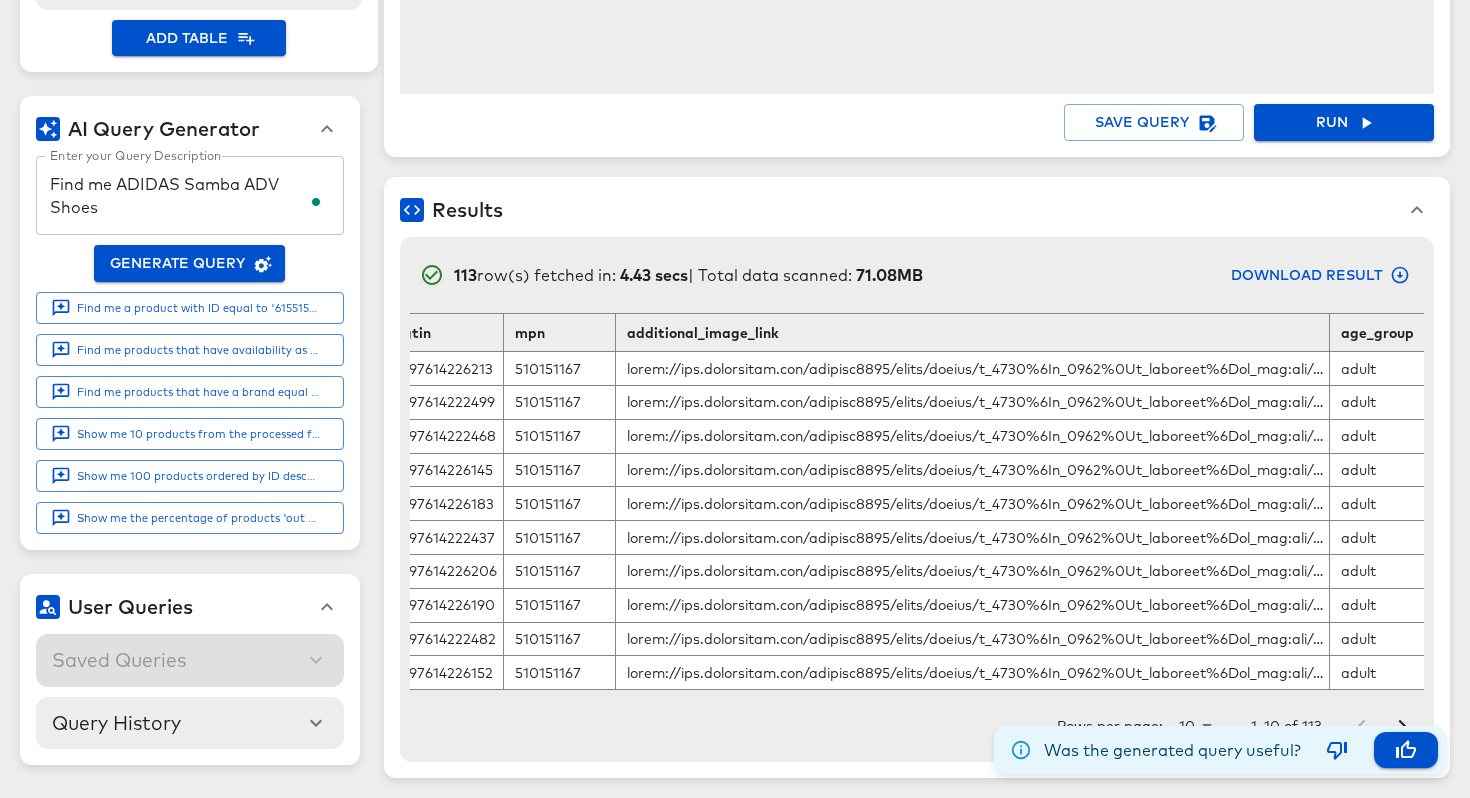 drag, startPoint x: 1173, startPoint y: 325, endPoint x: 1329, endPoint y: 332, distance: 156.15697 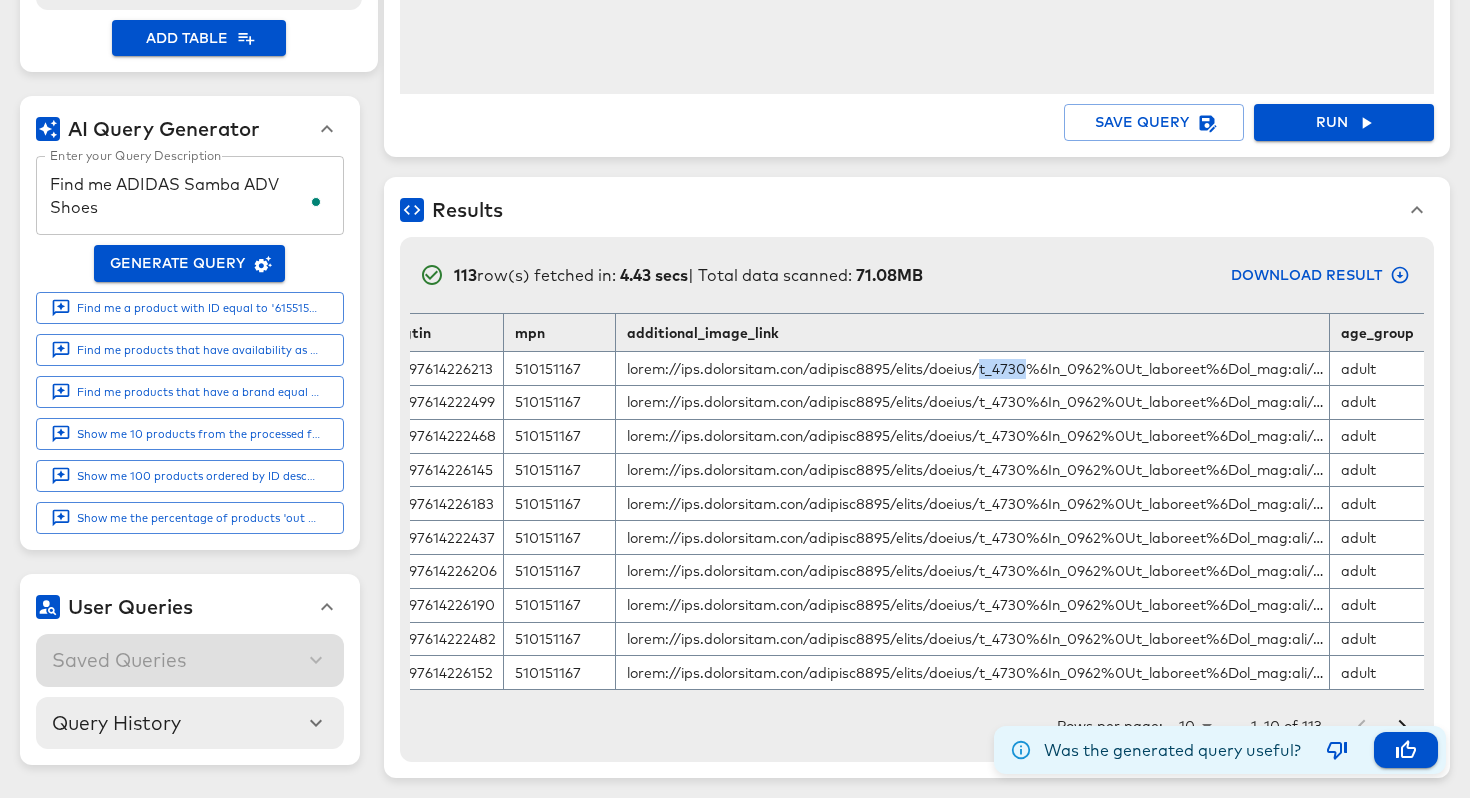 click at bounding box center [972, 369] 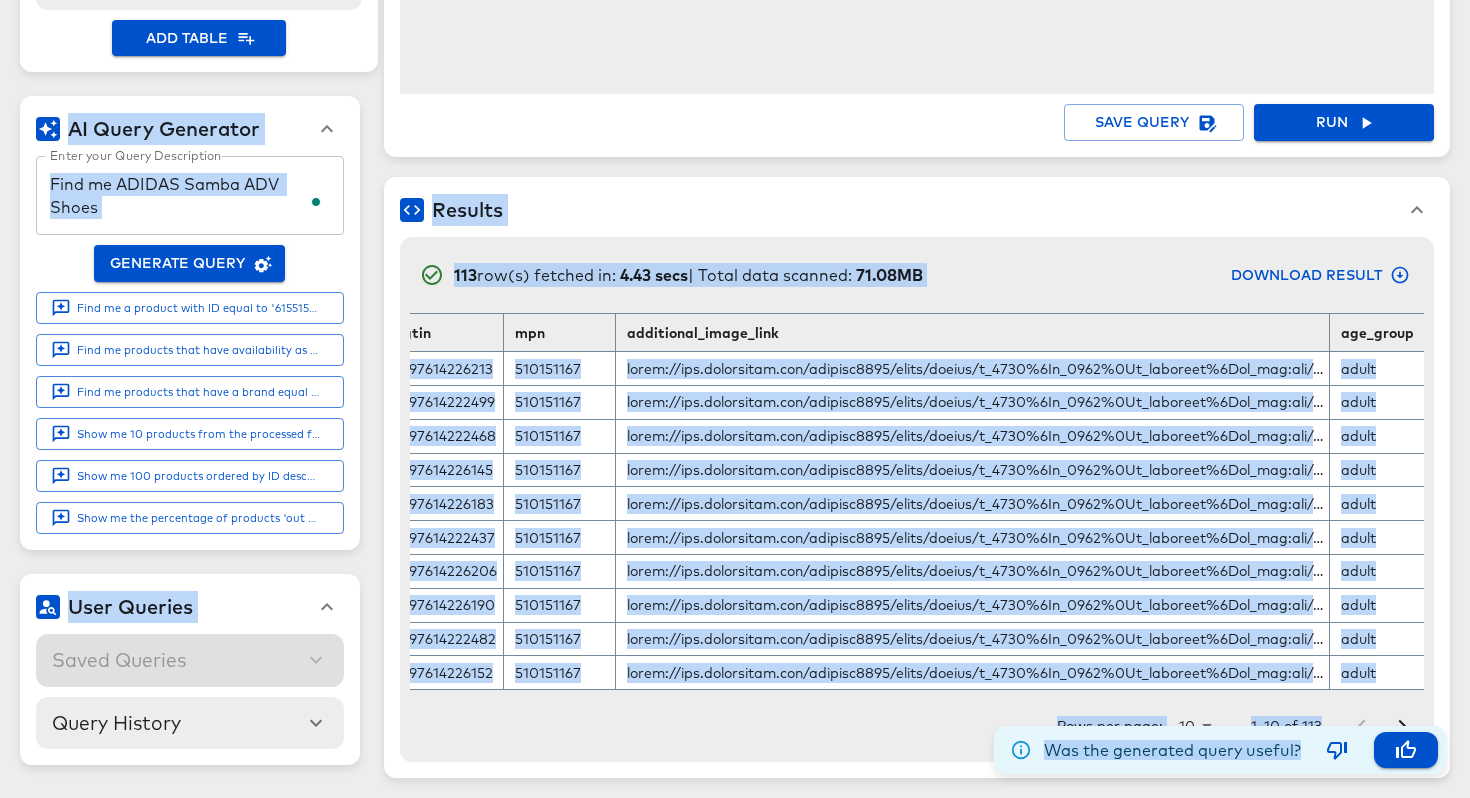 click at bounding box center (972, 369) 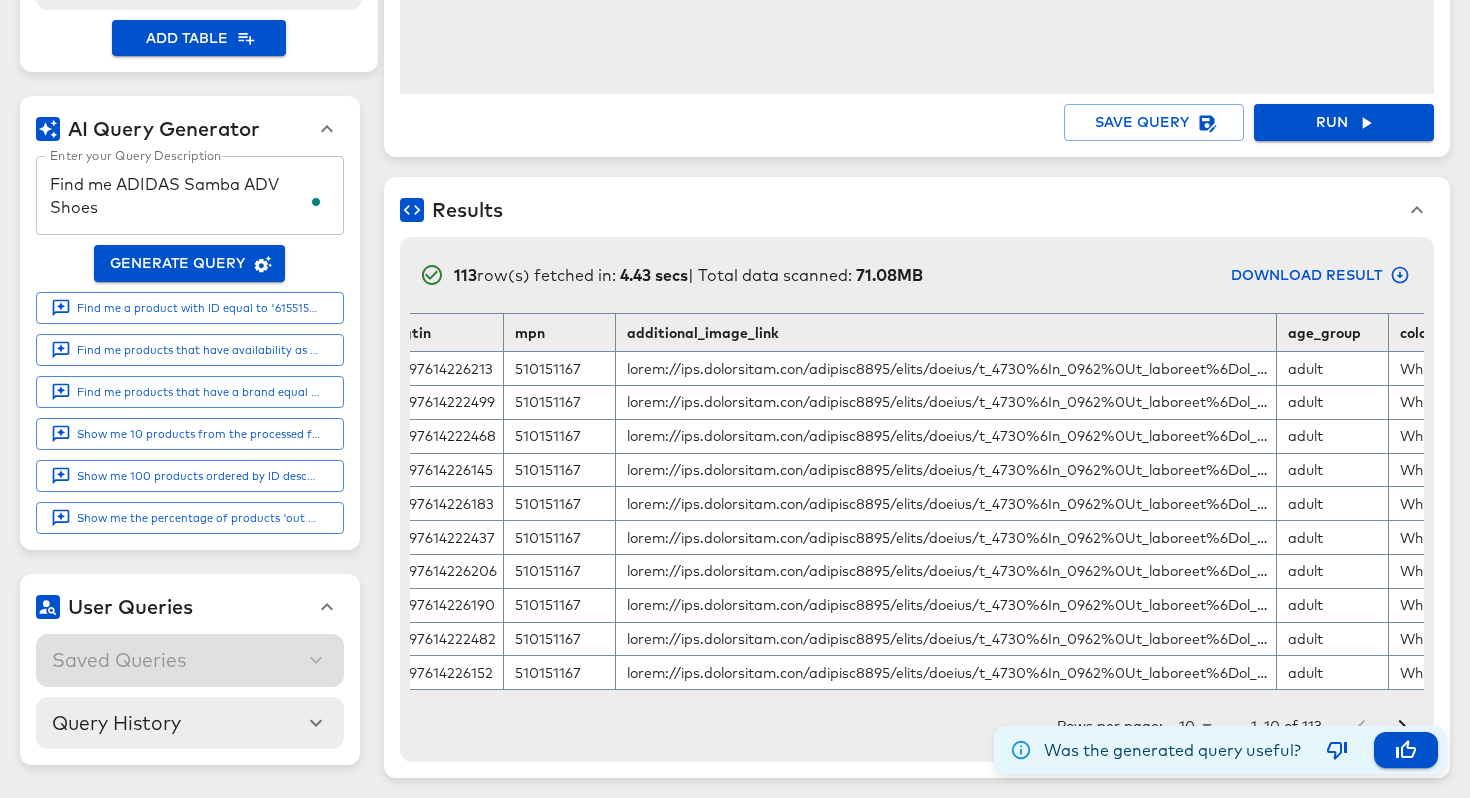 drag, startPoint x: 1326, startPoint y: 329, endPoint x: 1276, endPoint y: 340, distance: 51.1957 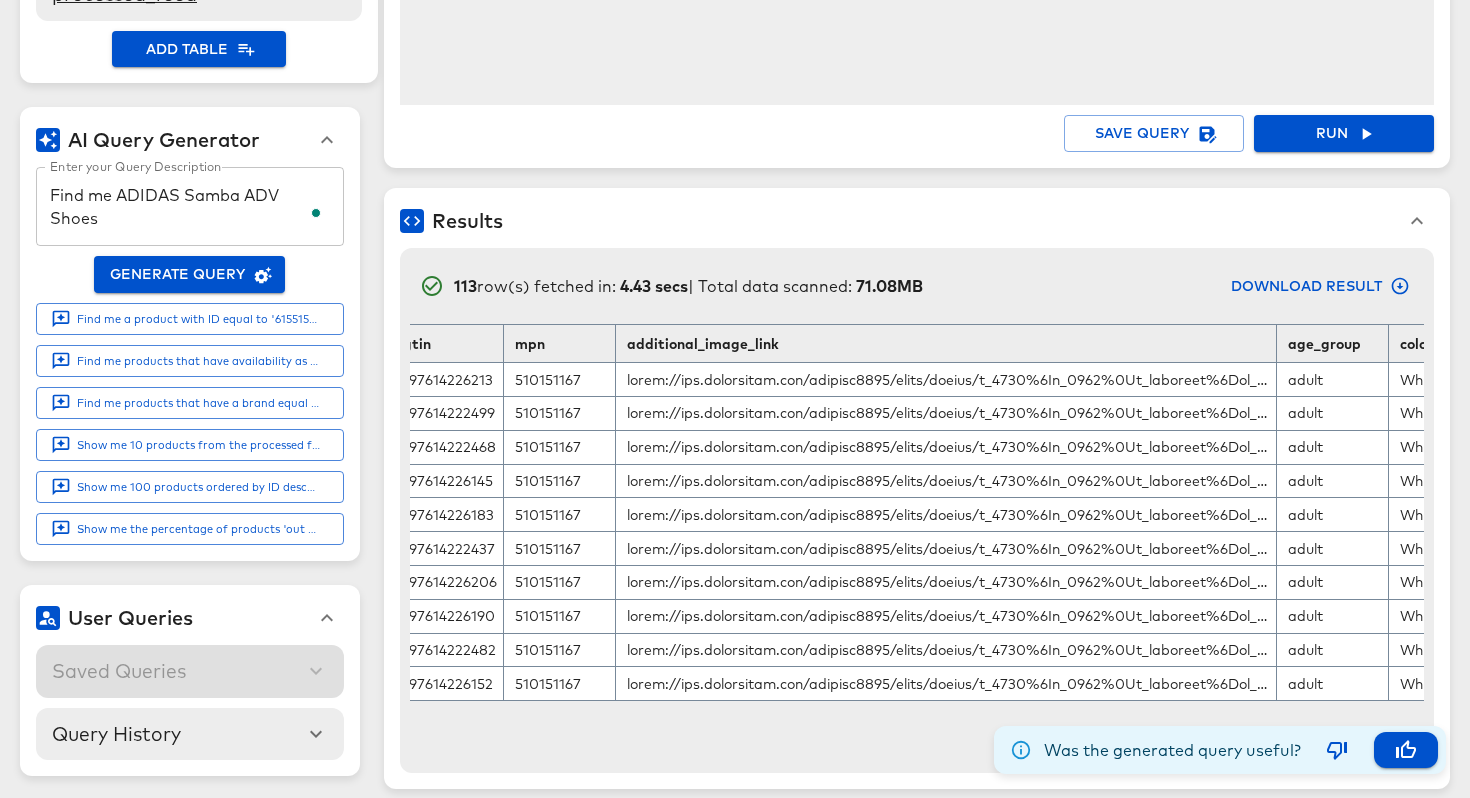 scroll, scrollTop: 347, scrollLeft: 0, axis: vertical 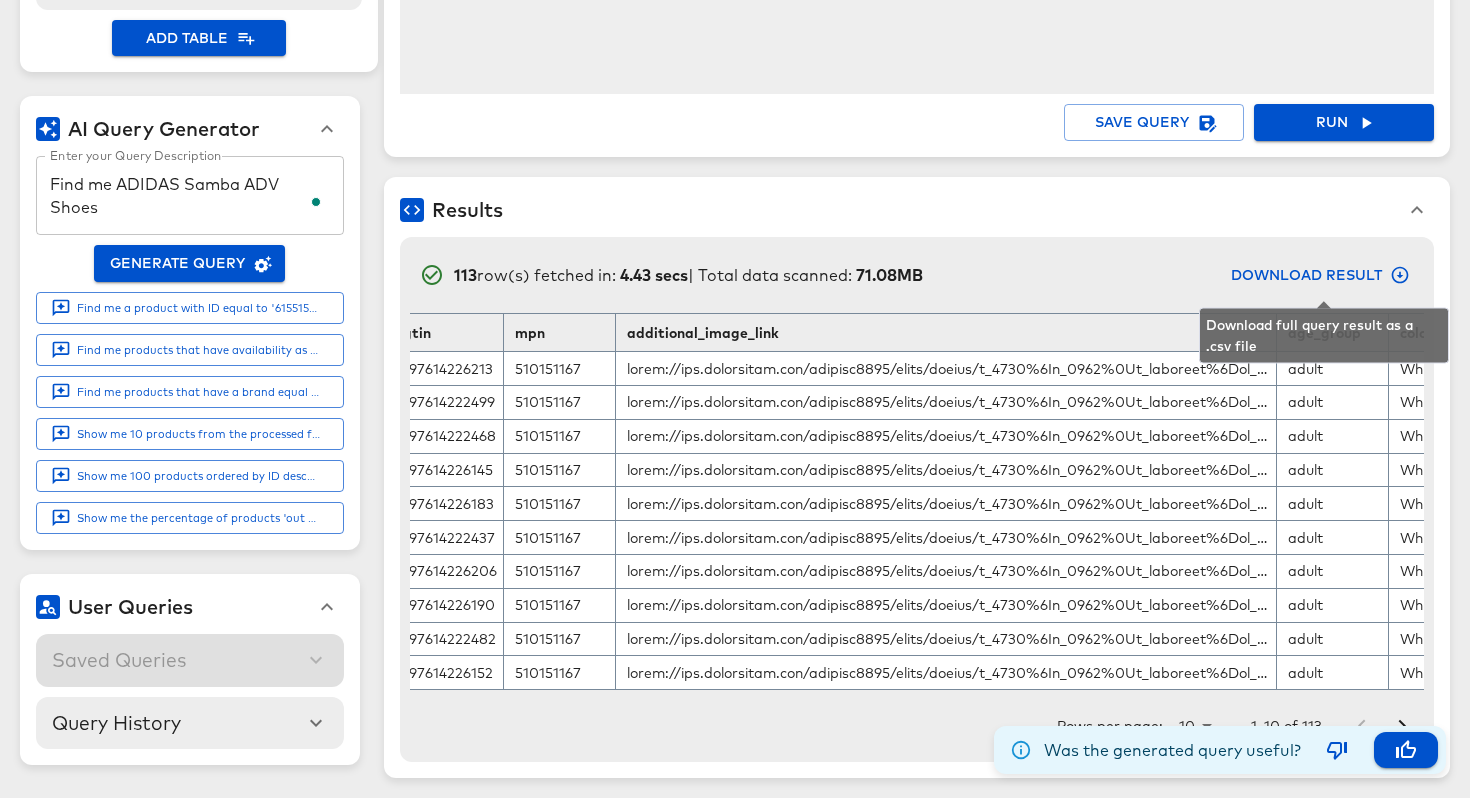click on "Download Result" at bounding box center (1318, 275) 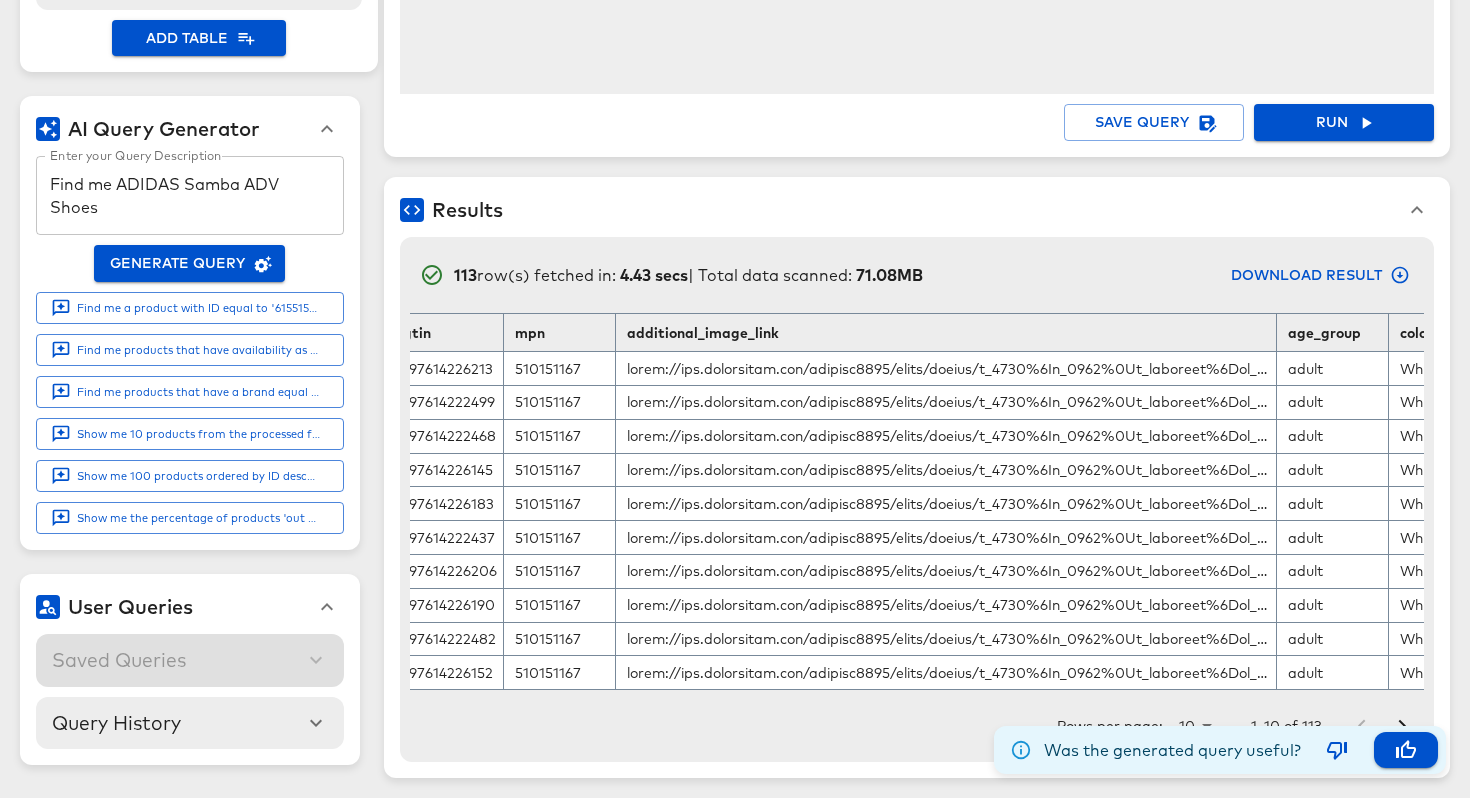 type 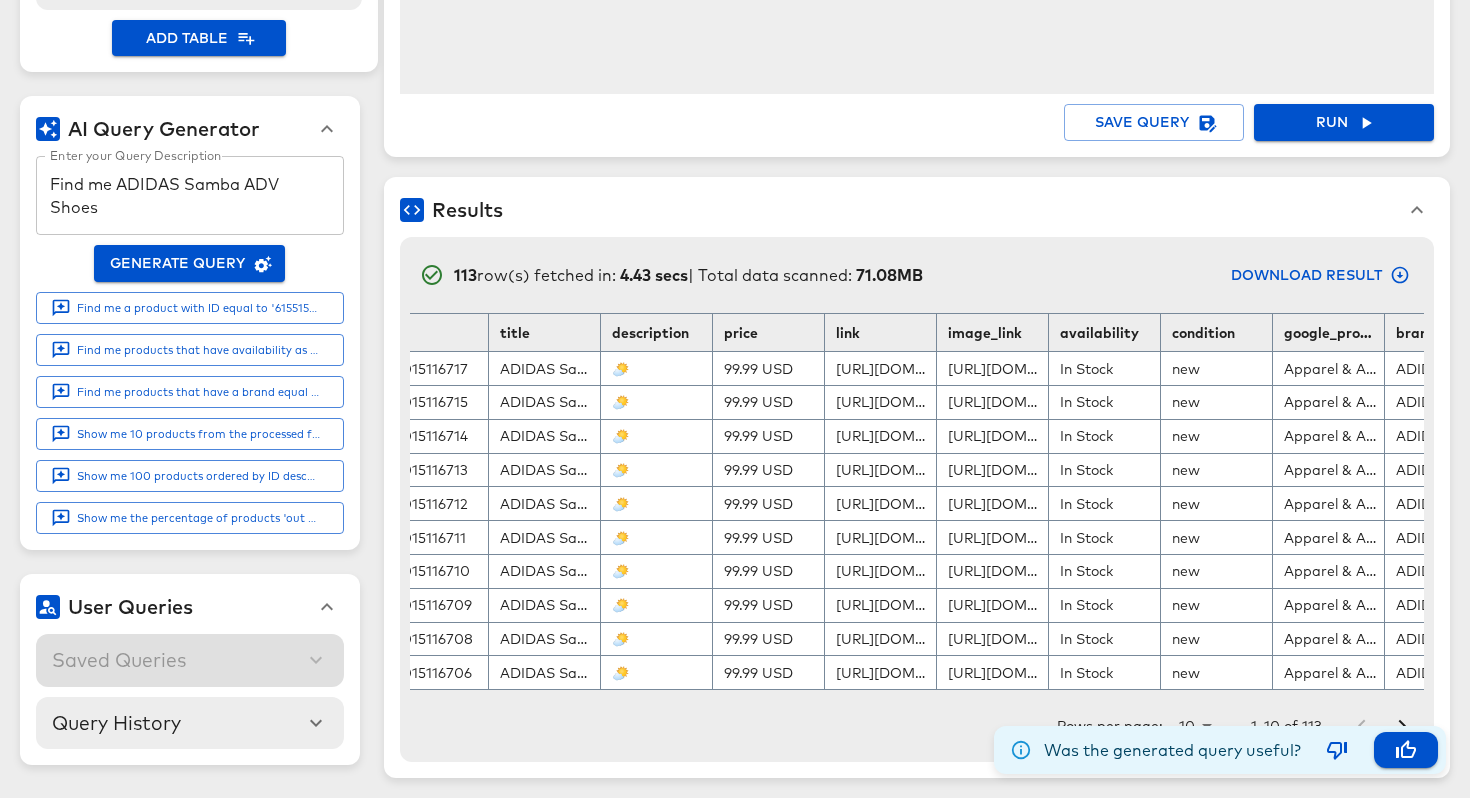 scroll, scrollTop: 0, scrollLeft: 0, axis: both 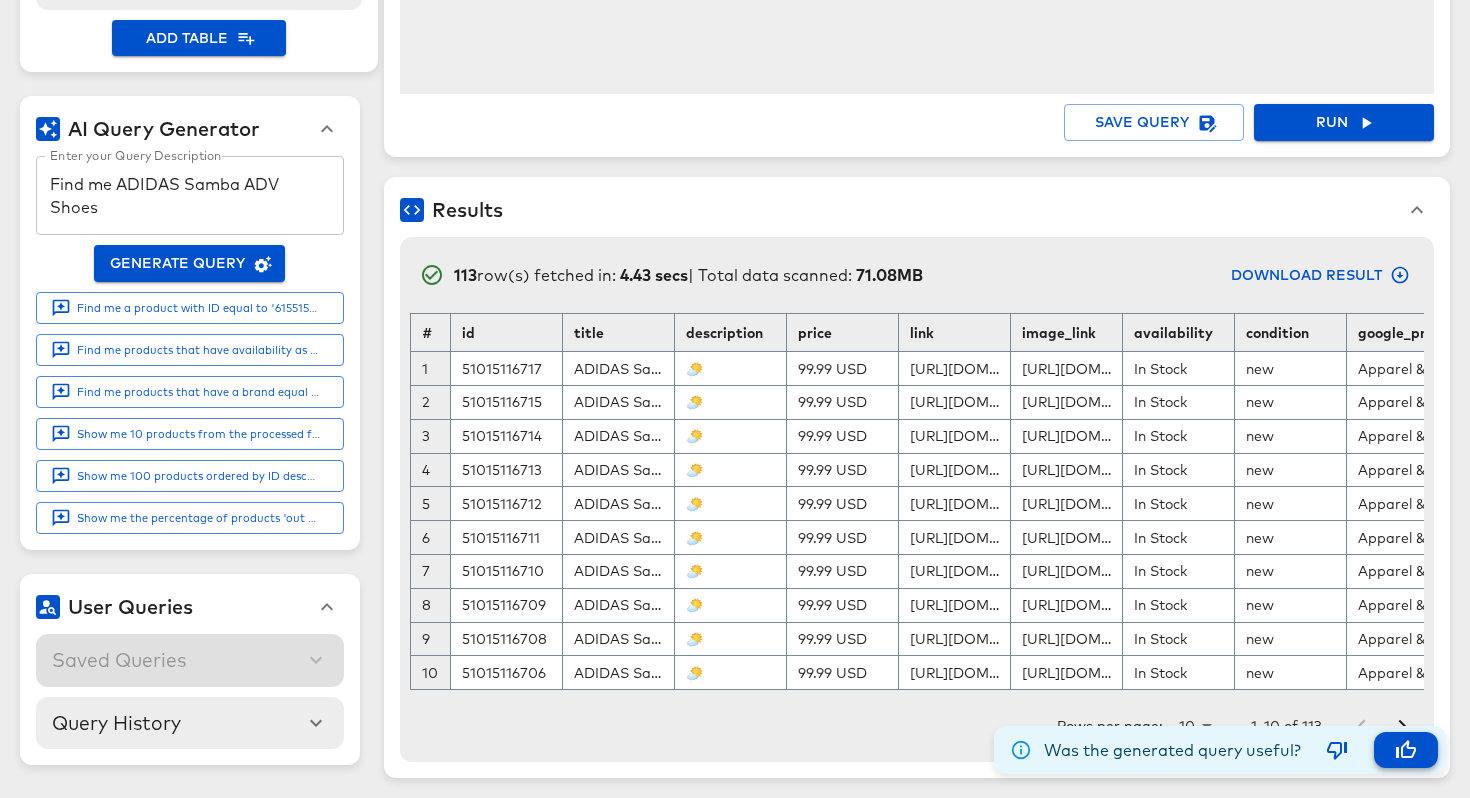 click 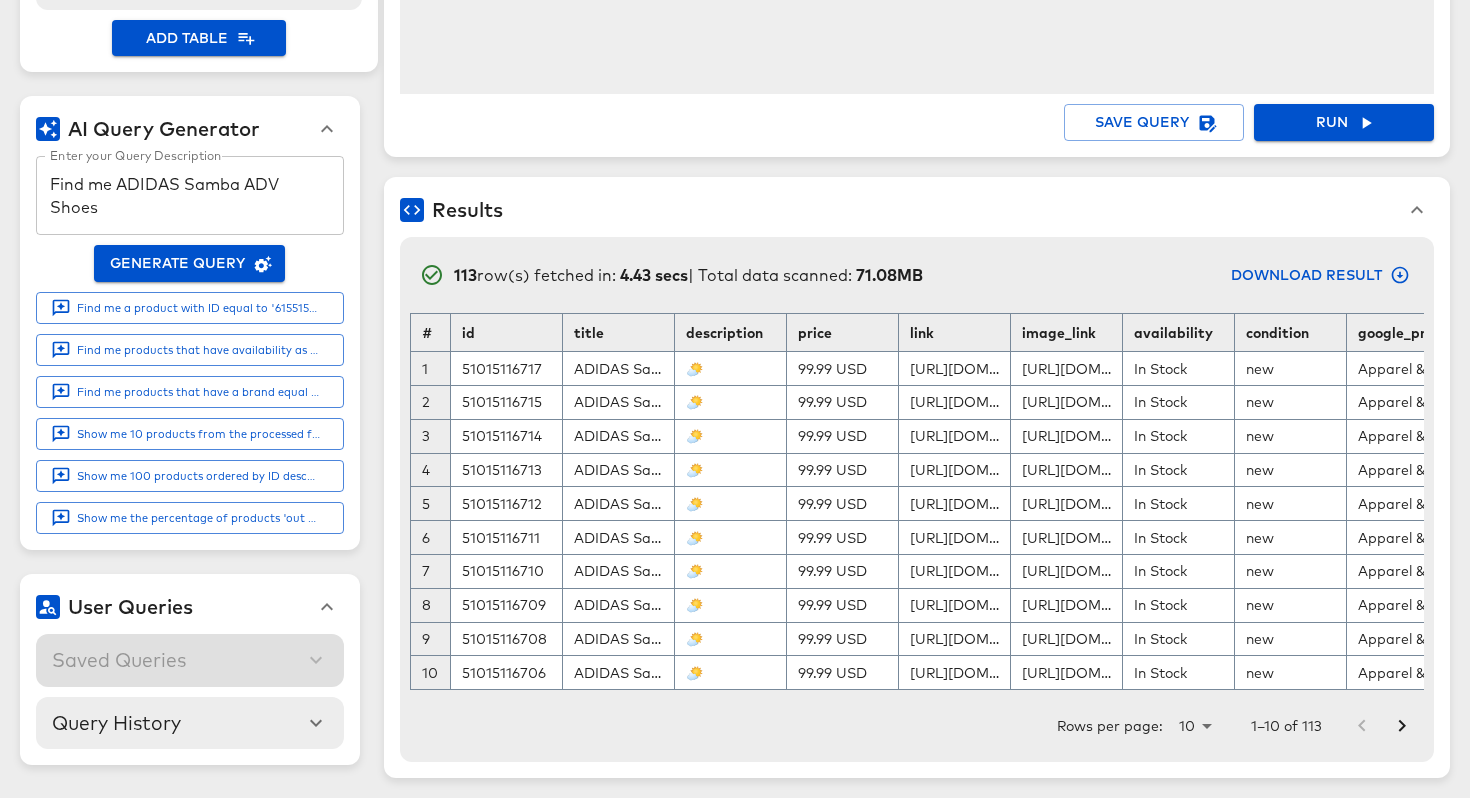 click on "QueryPlus Database Select Database feed-4195 Select Database Tables processed_feed id string title string description string price string link string image_link string availability string condition string google_product_category string brand string gtin string mpn string additional_image_link string age_group string color string expiration_date string gender string item_group_id string material string pattern string product_type string size string size_type string size_system string tax string sale_price string sale_price_effective_date string shipping string shipping_weight string shipping_size string custom_label_0 string custom_label_1 string custom_label_2 string custom_label_3 string custom_label_4 string ios_url string ios_app_store_id string ios_app_name string iphone_url string iphone_app_store_id string iphone_app_name string ipad_url string ipad_app_store_id string ipad_app_name string android_url string android_package string android_class string android_app_name string windows_phone_url string x 1" at bounding box center (735, 225) 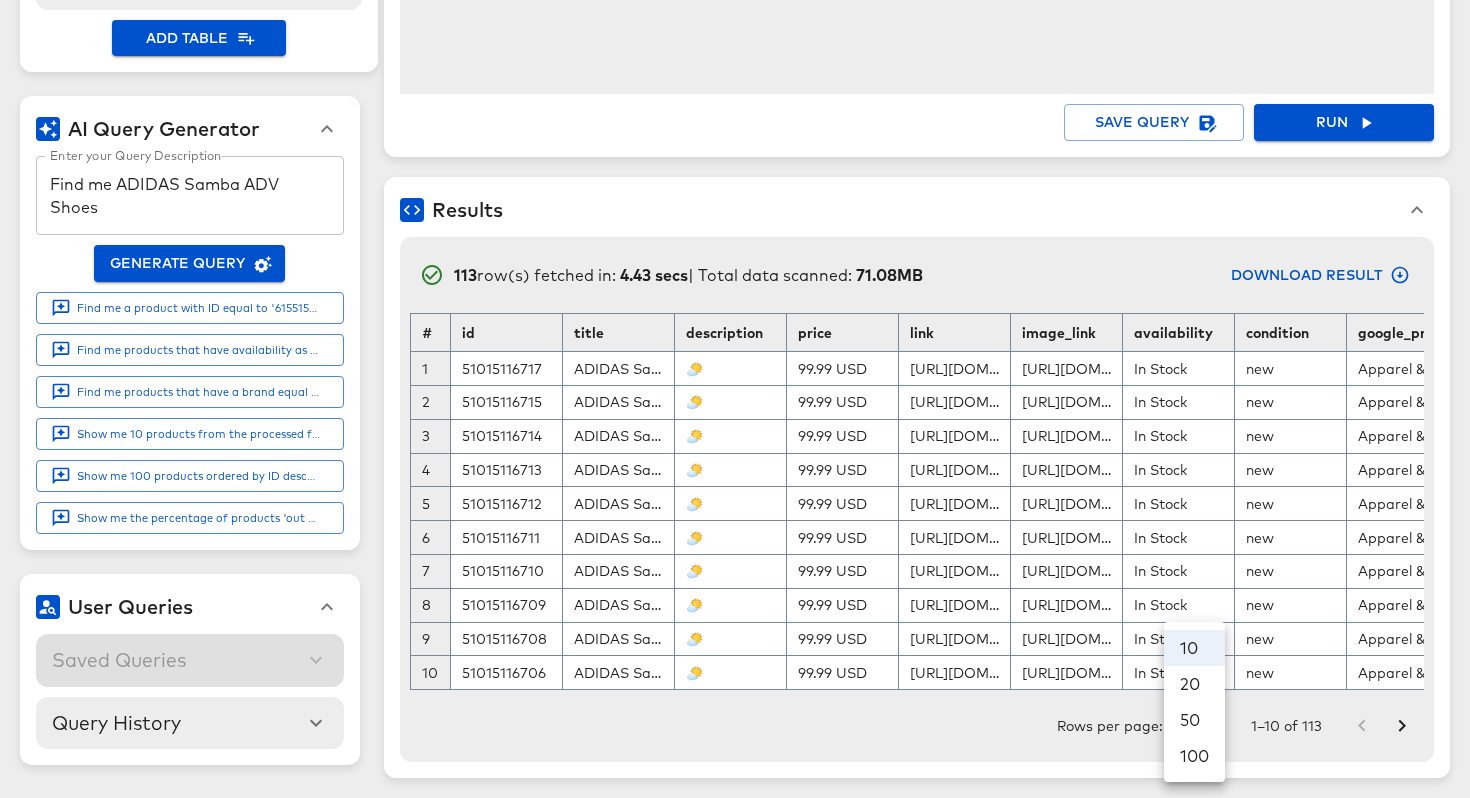 click on "100" at bounding box center [1194, 756] 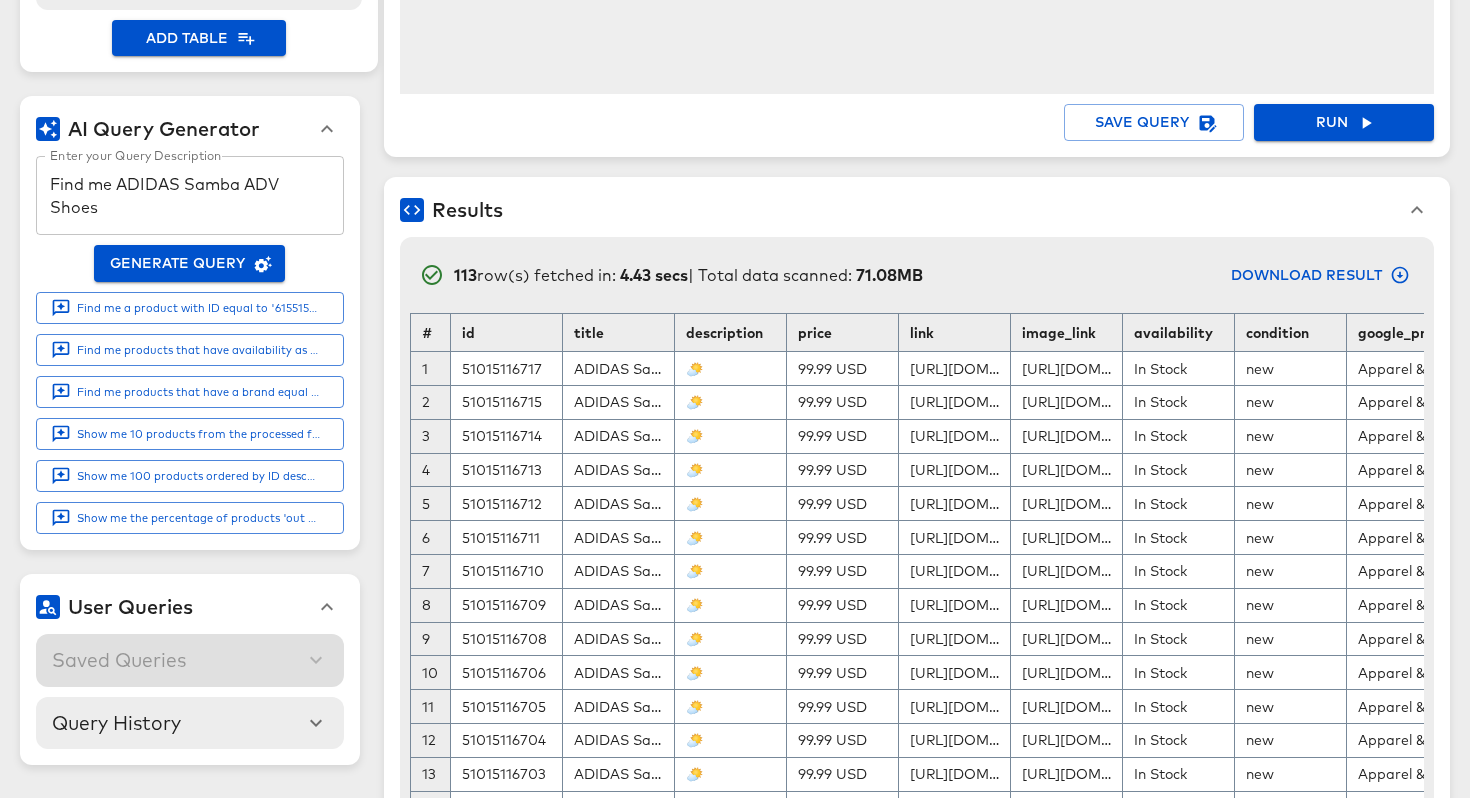 type on "100" 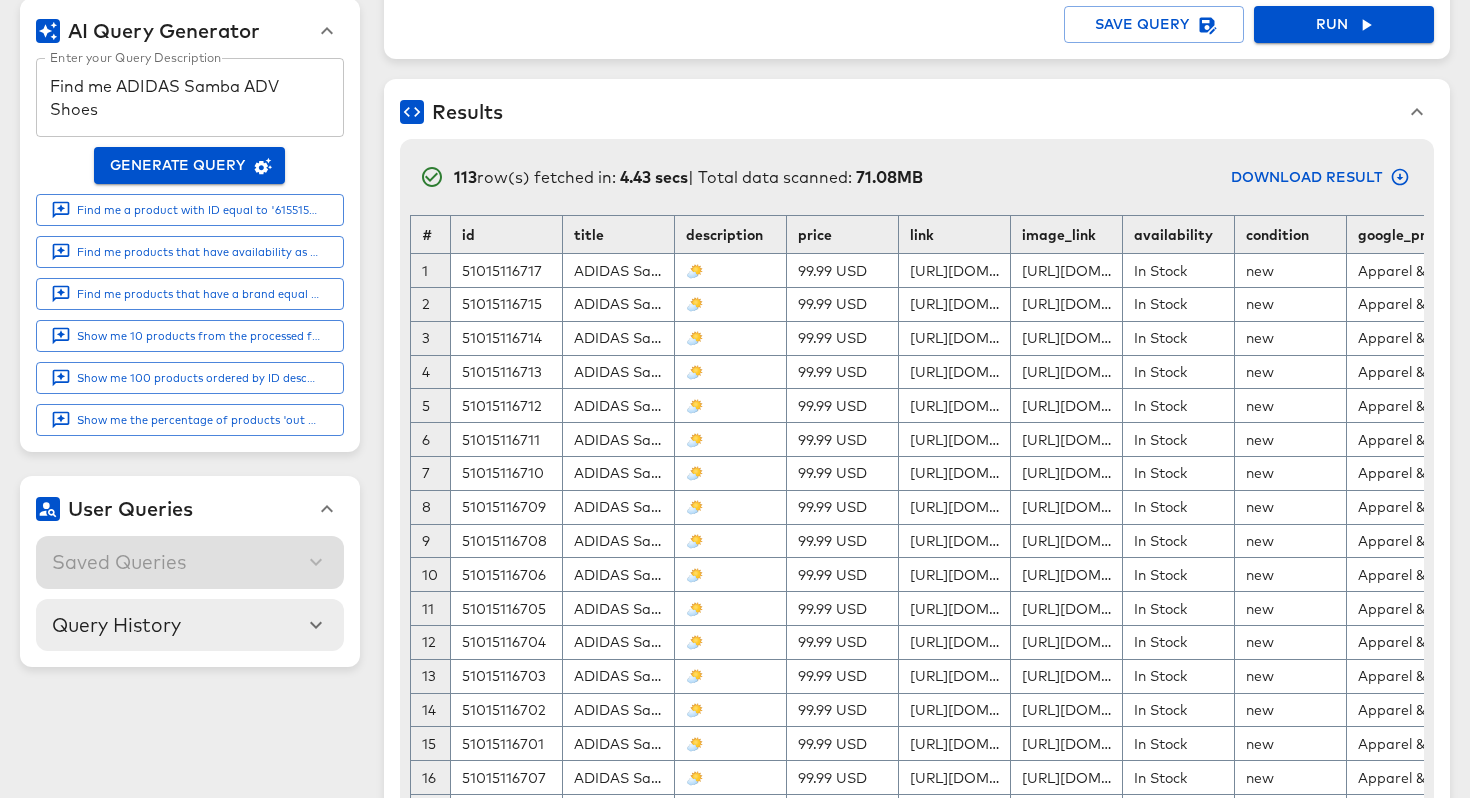 scroll, scrollTop: 404, scrollLeft: 0, axis: vertical 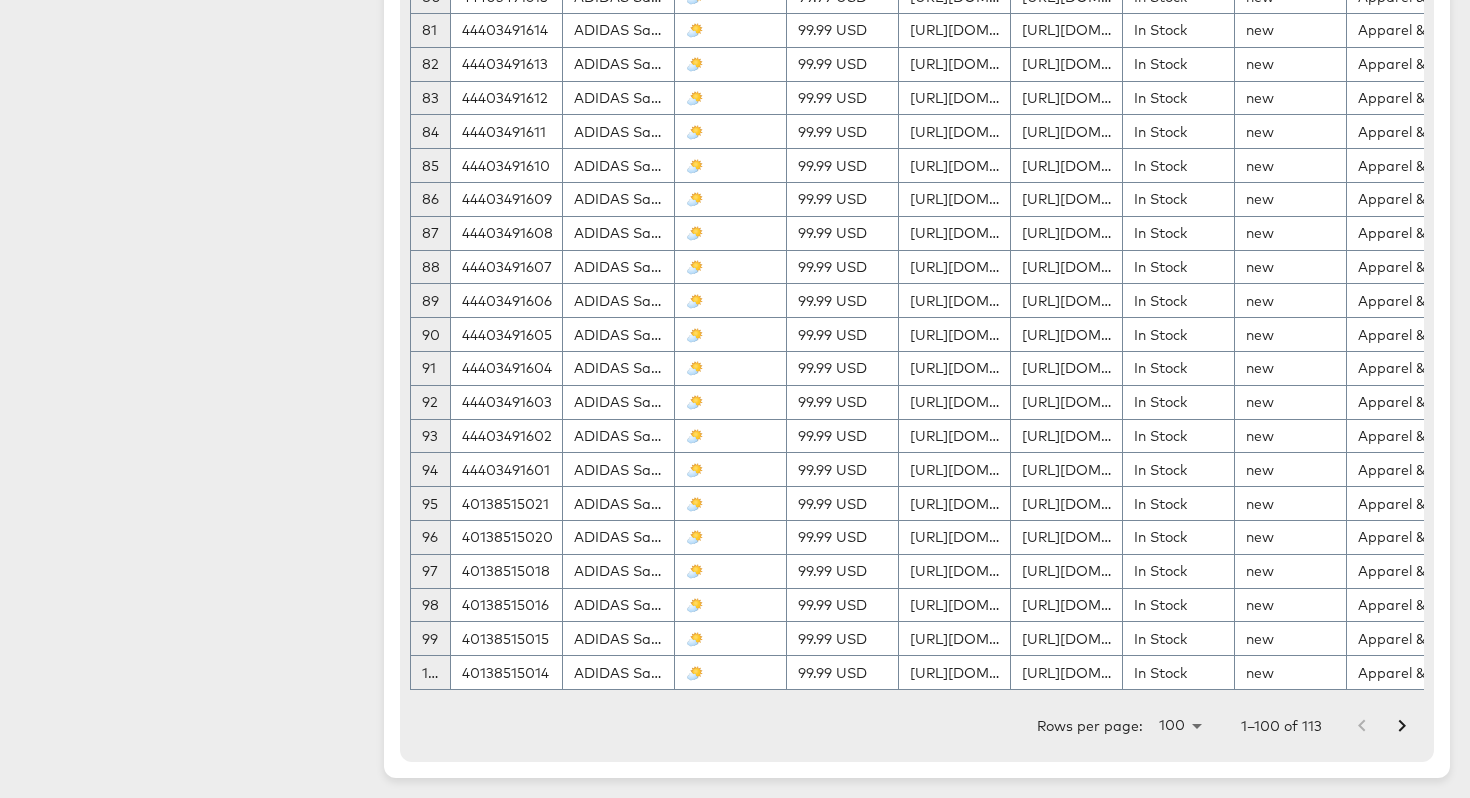 click on "https://redirect.stitcherads.io/redirect?url=aHR0cHM6Ly93d3cudGlsbHlzLmNvbS90aWxseXMvaW1hZ2VzL2NhdGFsb2cvMTAwMHgxMDAwLzQwMTM4NTE1MC5qcGc%3D&hmac=023e8a103f6eb874185b6b970af6cc06e5ac4cafe9e867e8506065e63eb172a9&feed_id=4195&slot=main&v=1" at bounding box center (1066, 504) 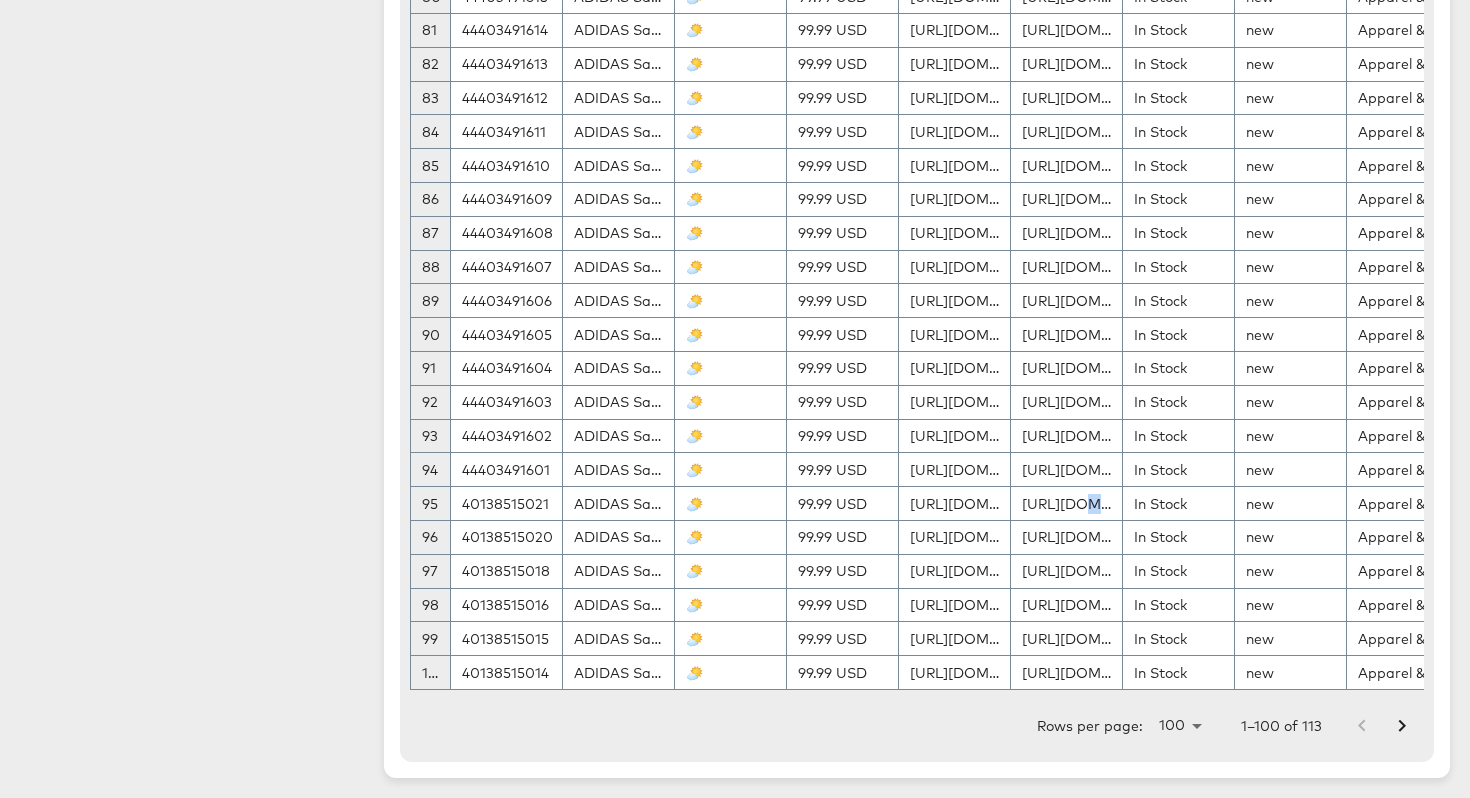 click on "https://redirect.stitcherads.io/redirect?url=aHR0cHM6Ly93d3cudGlsbHlzLmNvbS90aWxseXMvaW1hZ2VzL2NhdGFsb2cvMTAwMHgxMDAwLzQwMTM4NTE1MC5qcGc%3D&hmac=023e8a103f6eb874185b6b970af6cc06e5ac4cafe9e867e8506065e63eb172a9&feed_id=4195&slot=main&v=1" at bounding box center [1066, 504] 